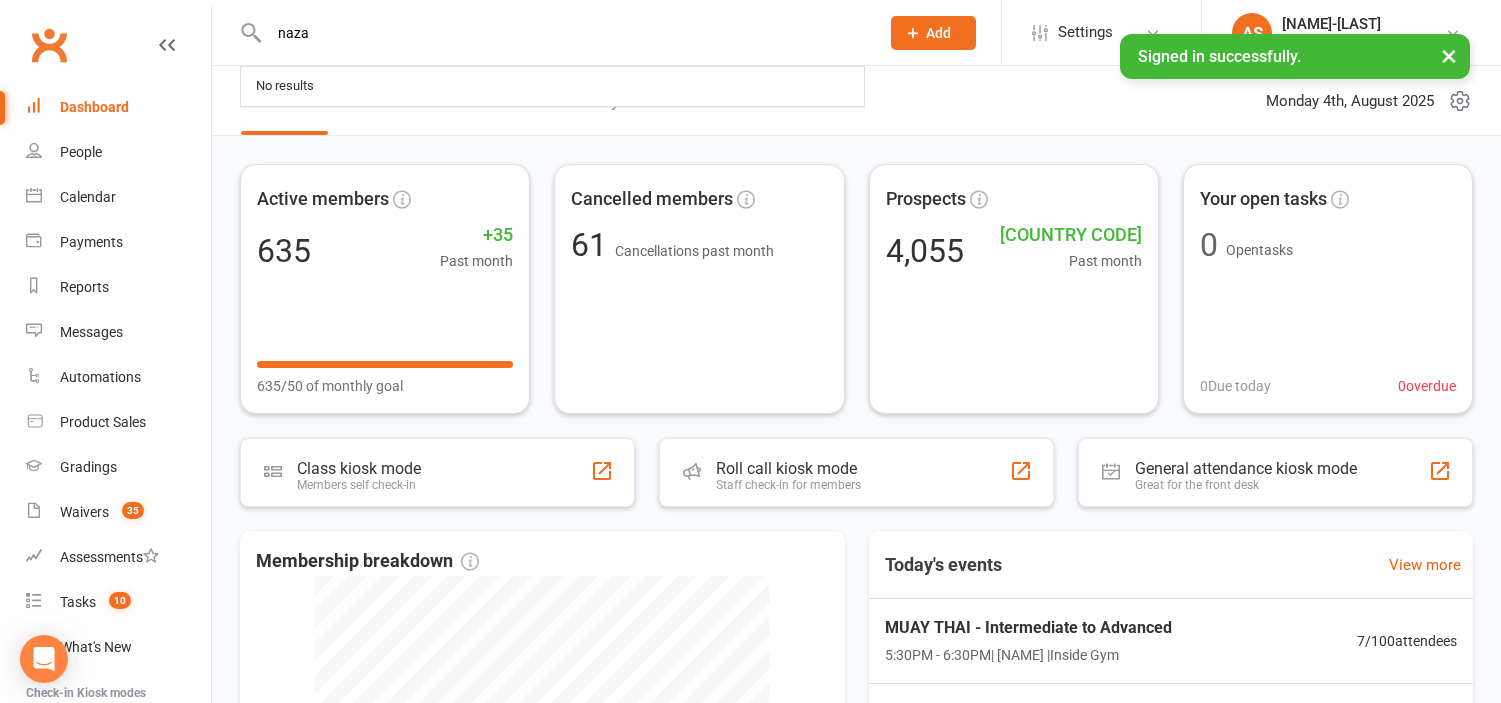 scroll, scrollTop: 0, scrollLeft: 0, axis: both 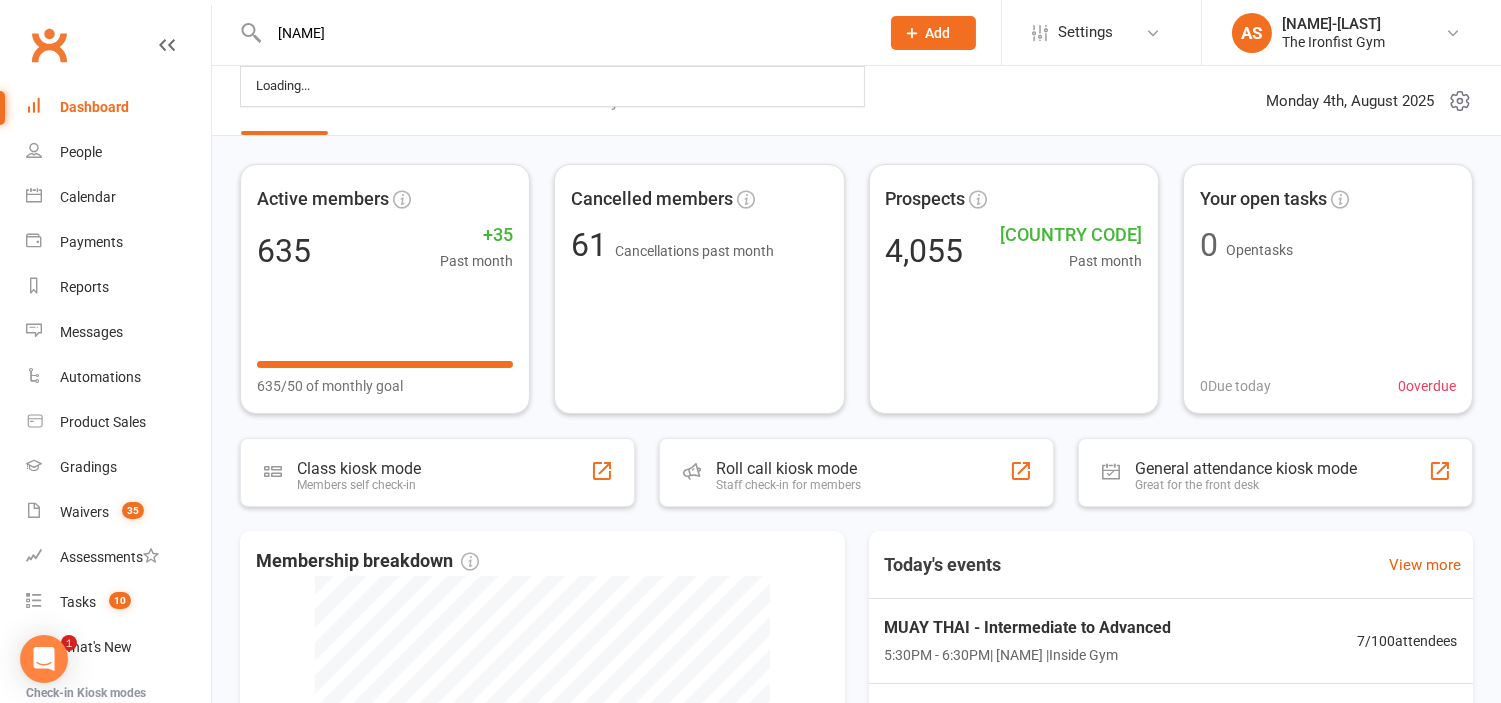 type on "[NAME]" 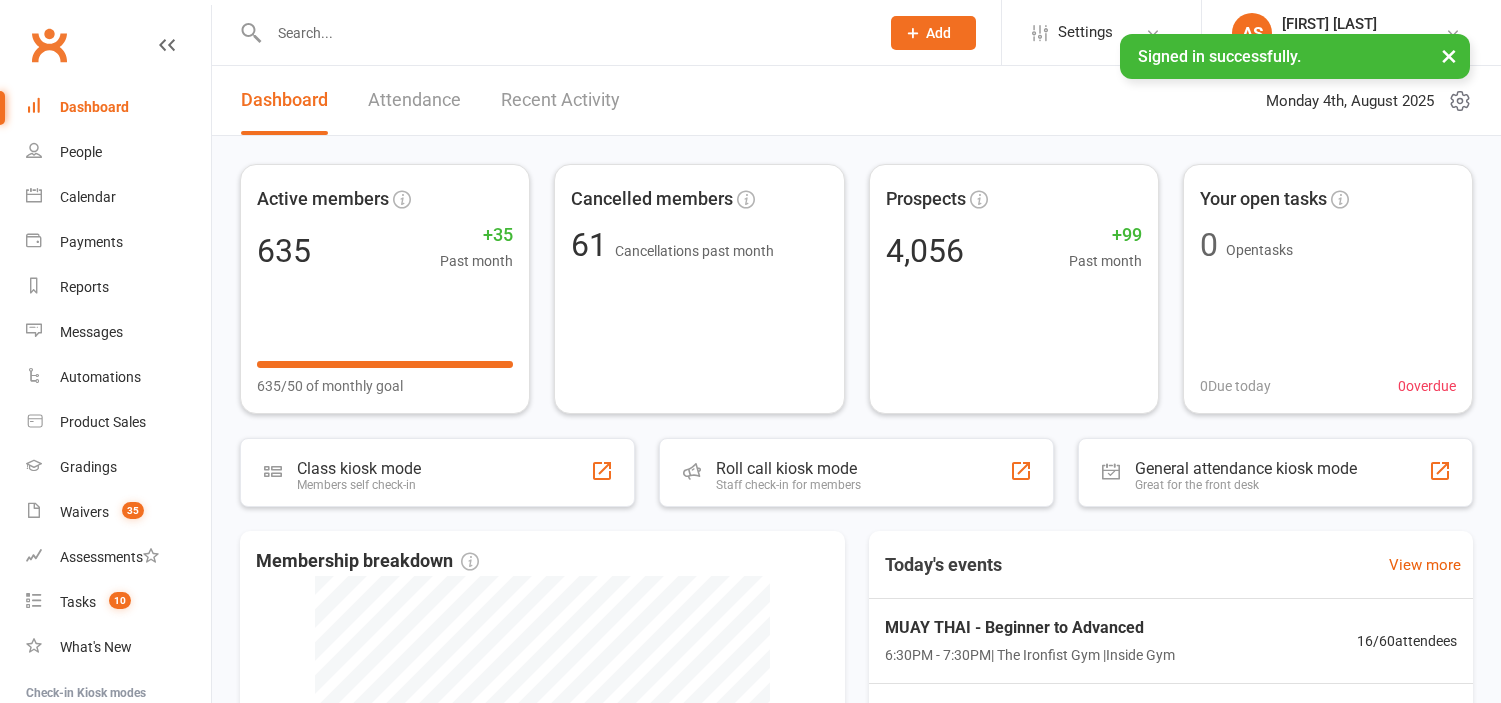 scroll, scrollTop: 0, scrollLeft: 0, axis: both 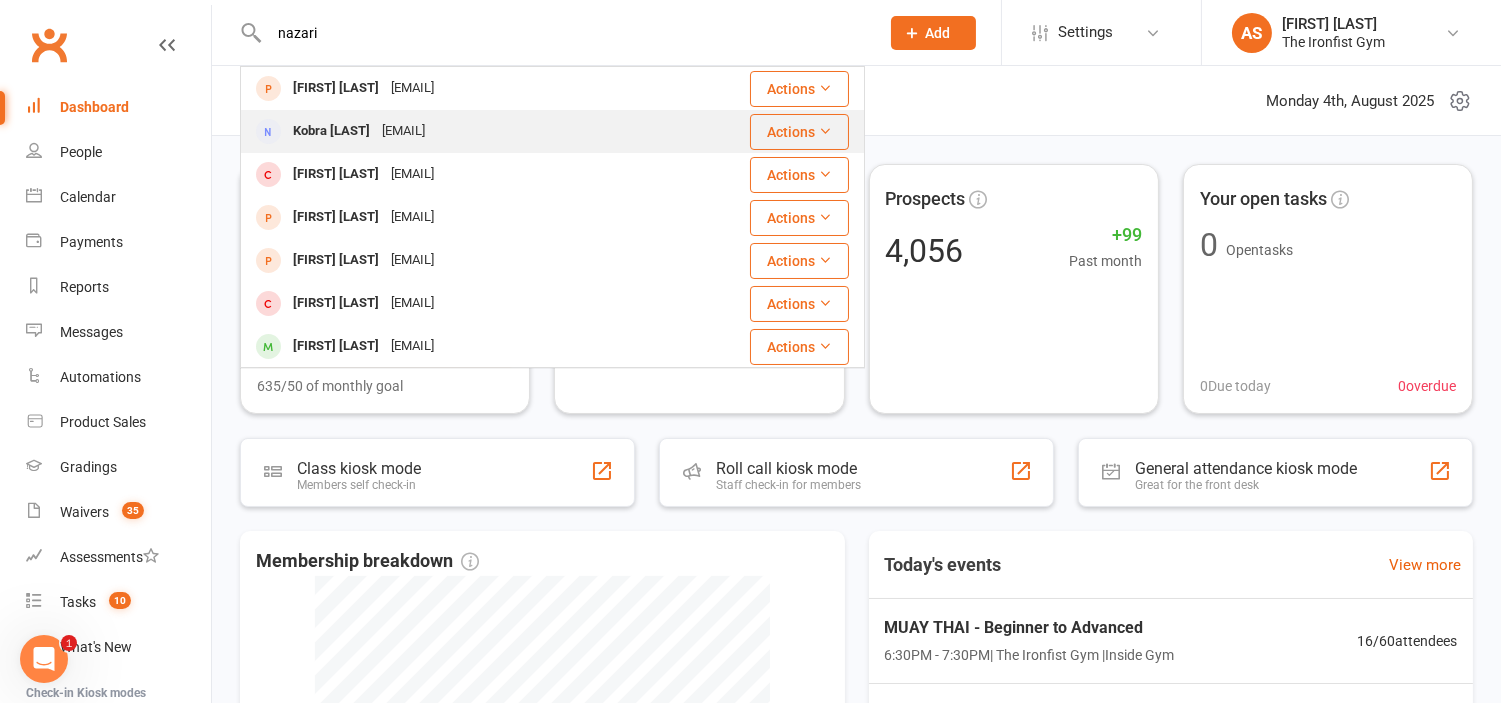 type on "nazari" 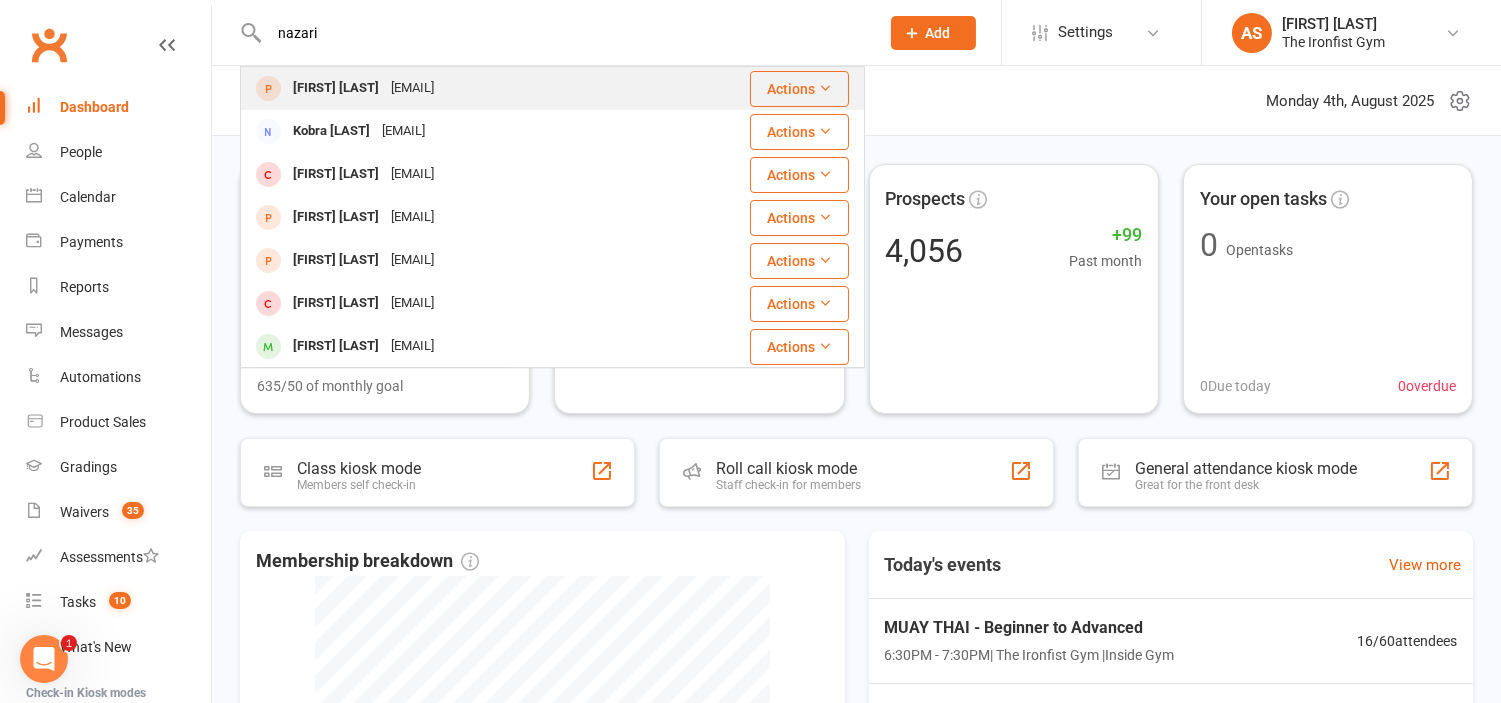 drag, startPoint x: 504, startPoint y: 150, endPoint x: 534, endPoint y: 81, distance: 75.23962 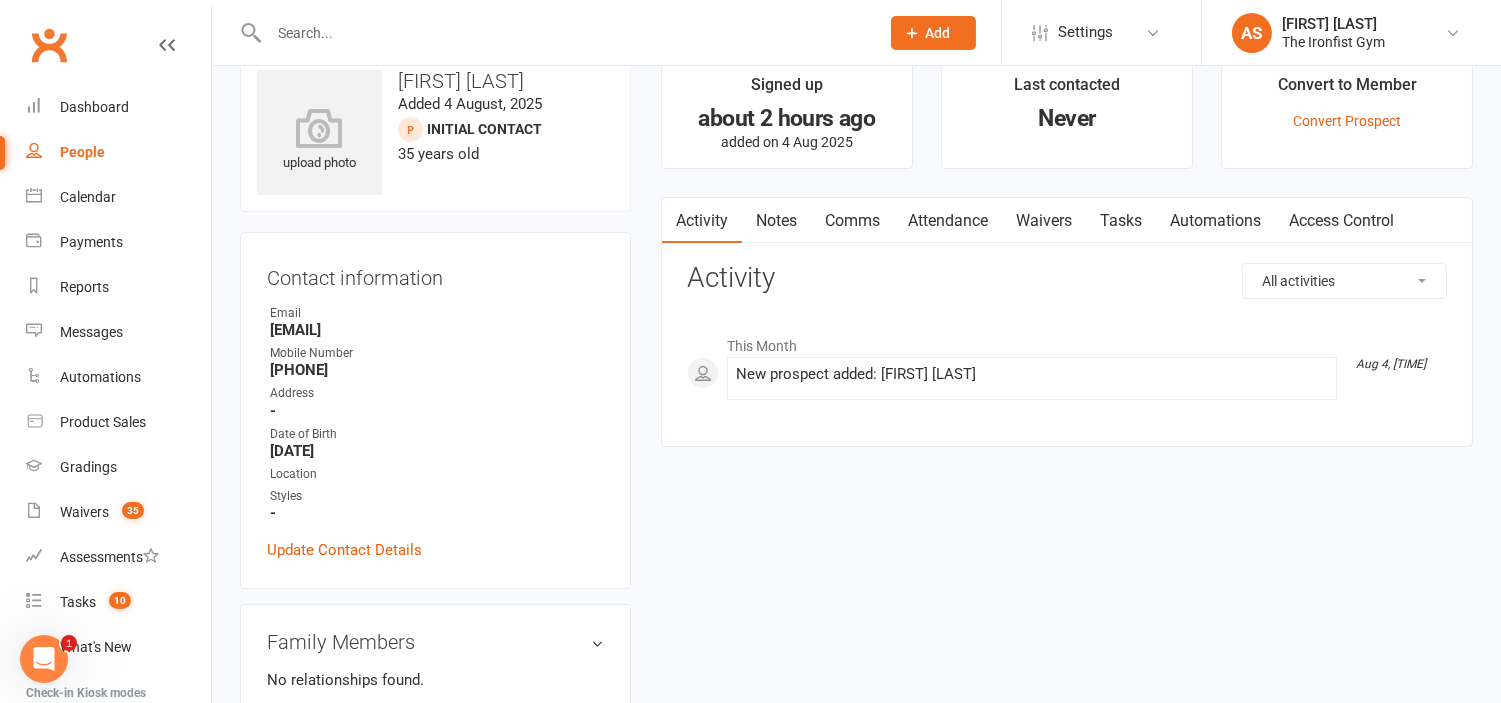 scroll, scrollTop: 0, scrollLeft: 0, axis: both 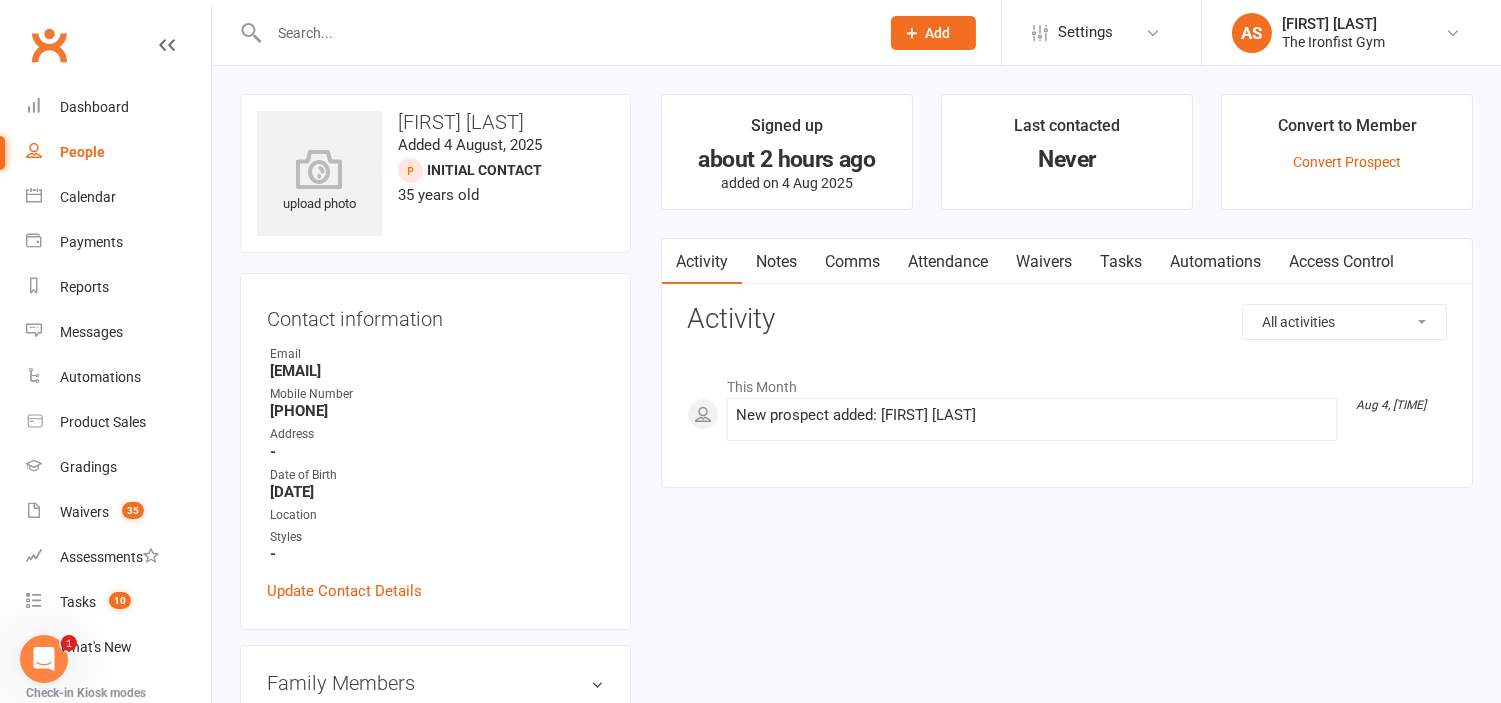 click at bounding box center (564, 33) 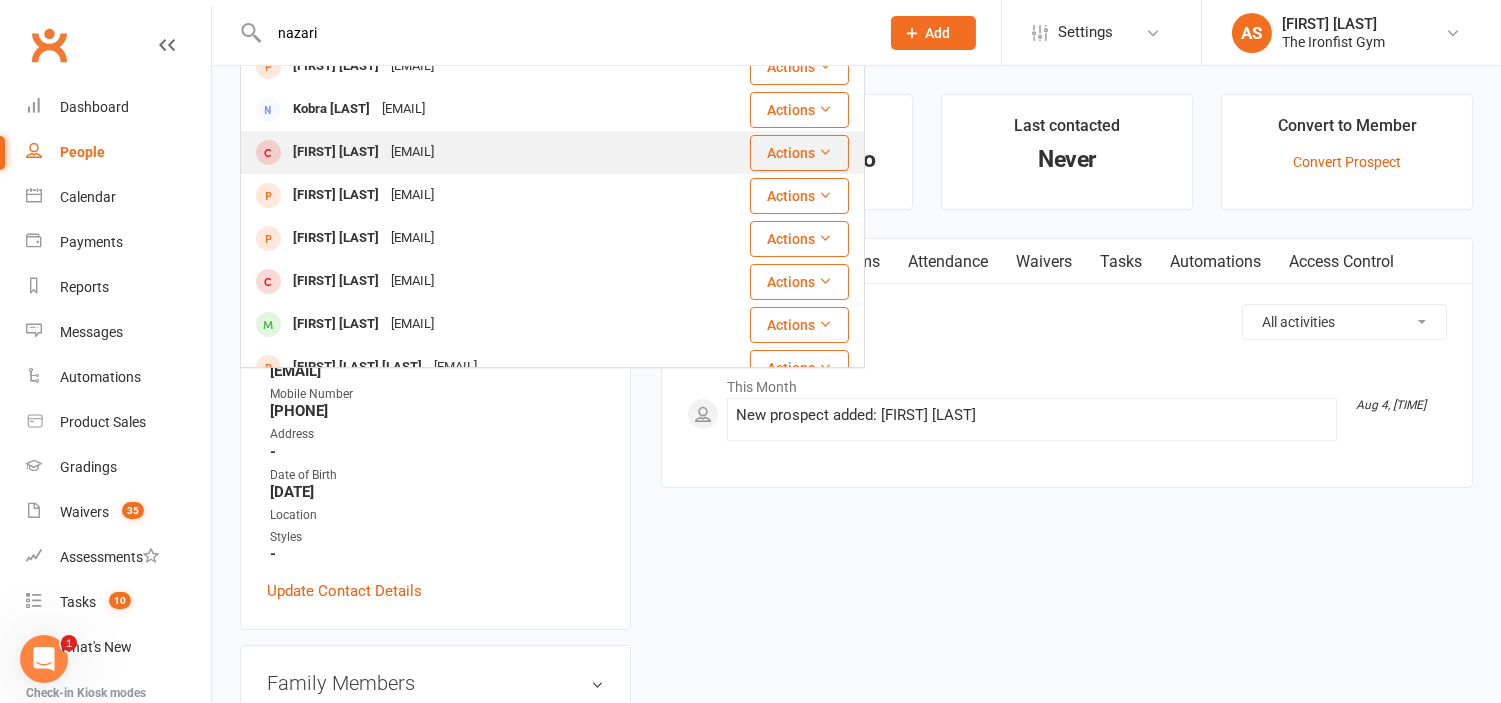 scroll, scrollTop: 0, scrollLeft: 0, axis: both 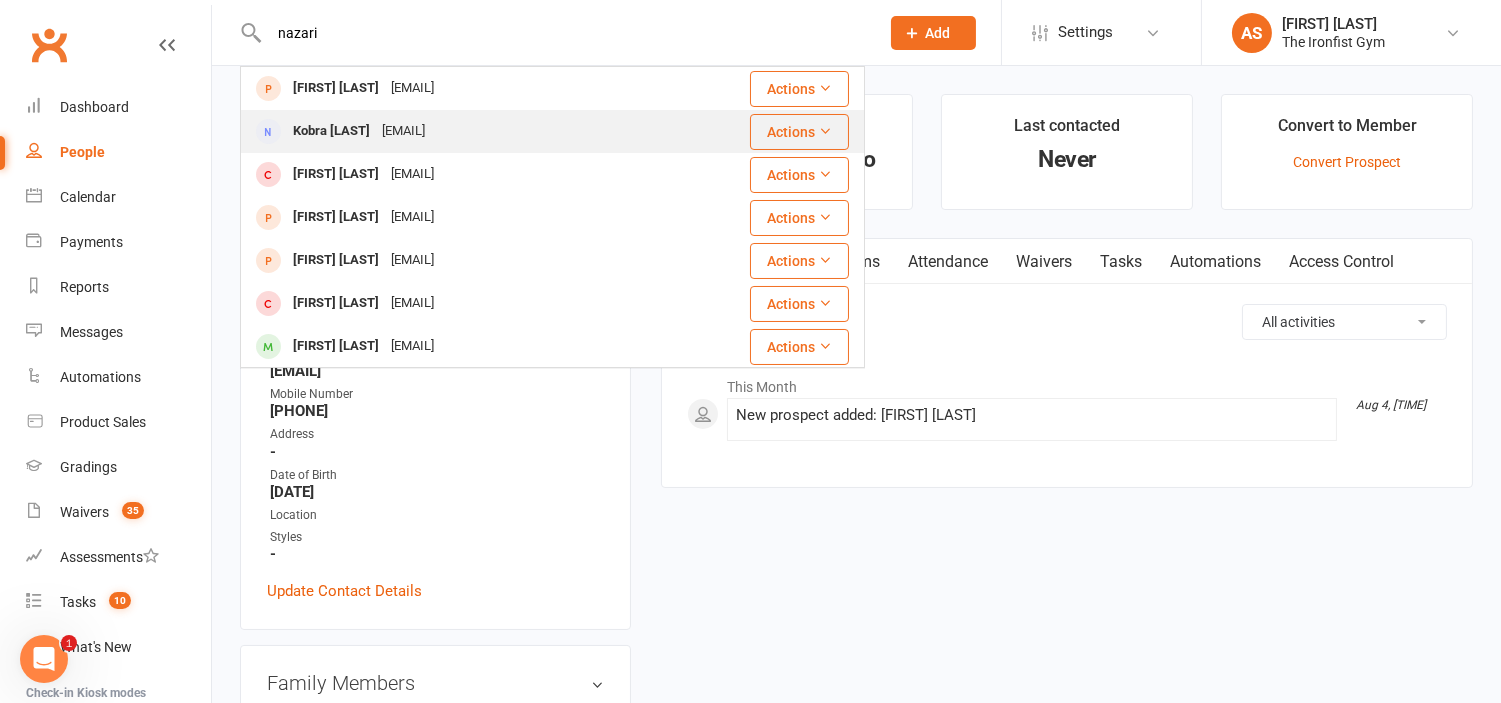 type on "nazari" 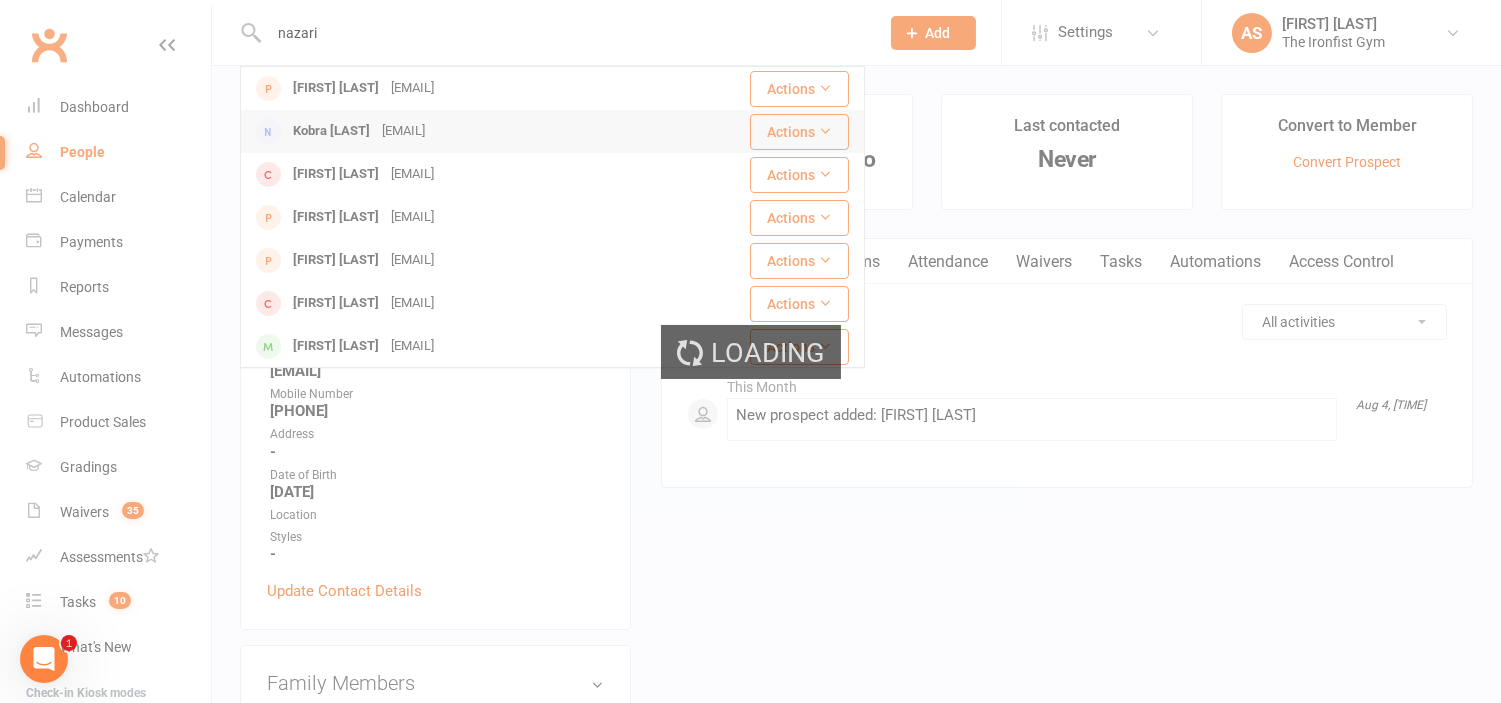 type 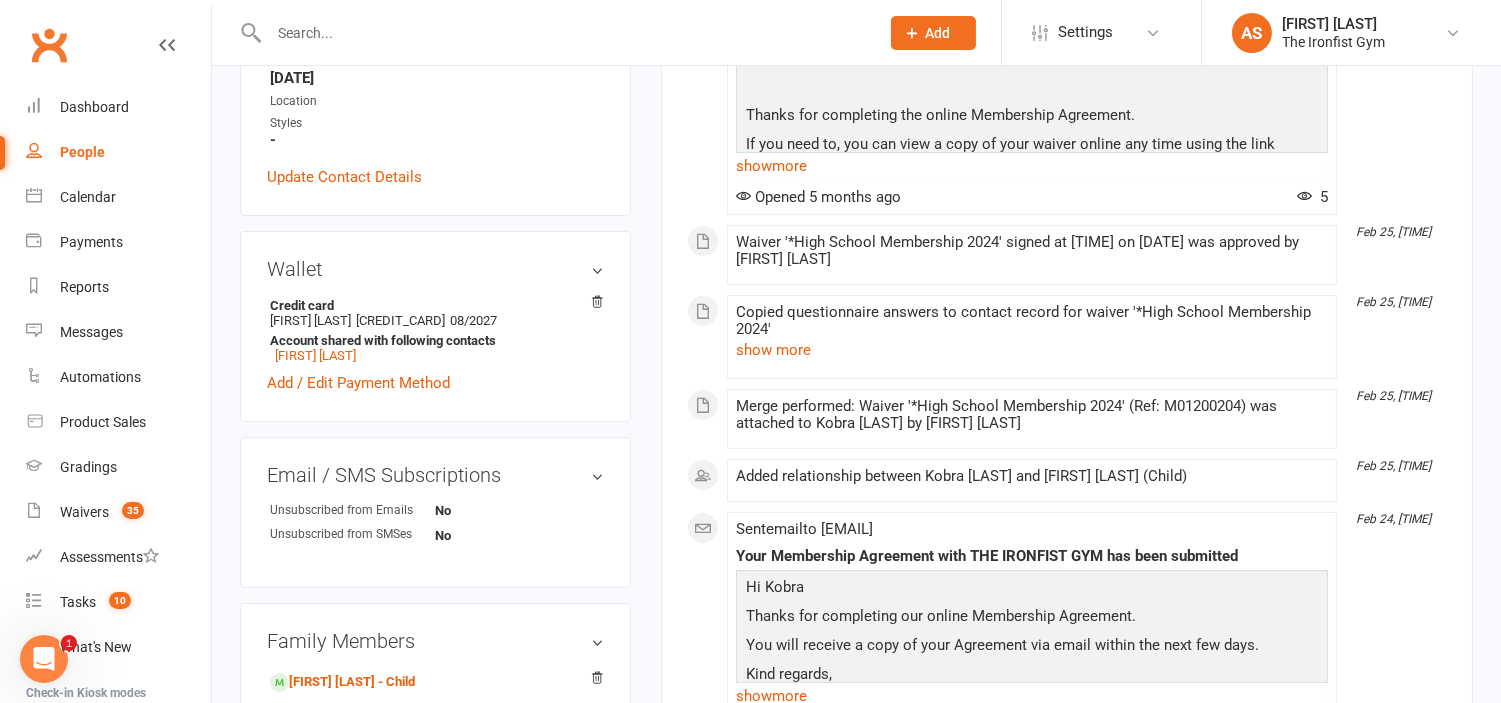 scroll, scrollTop: 438, scrollLeft: 0, axis: vertical 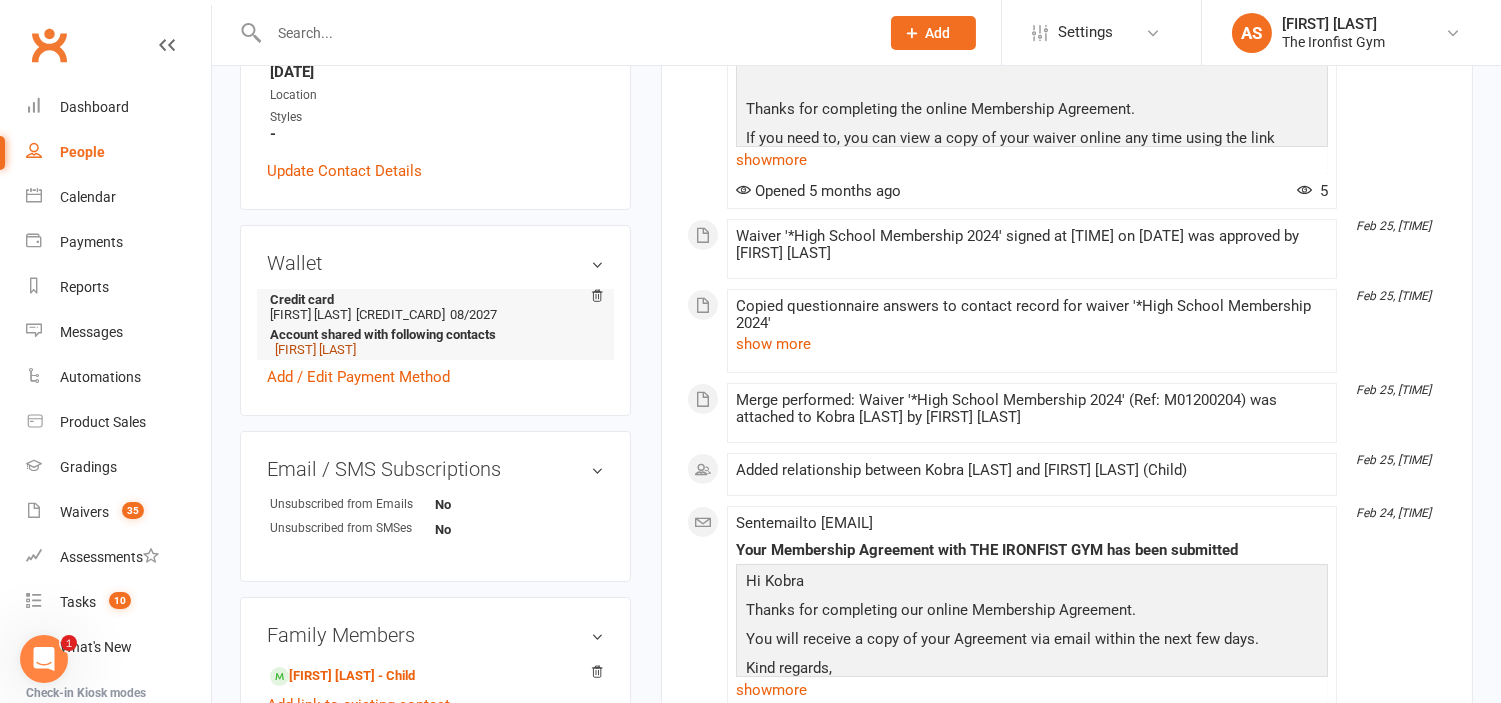 click on "Benyamin Ahmadi" at bounding box center (315, 349) 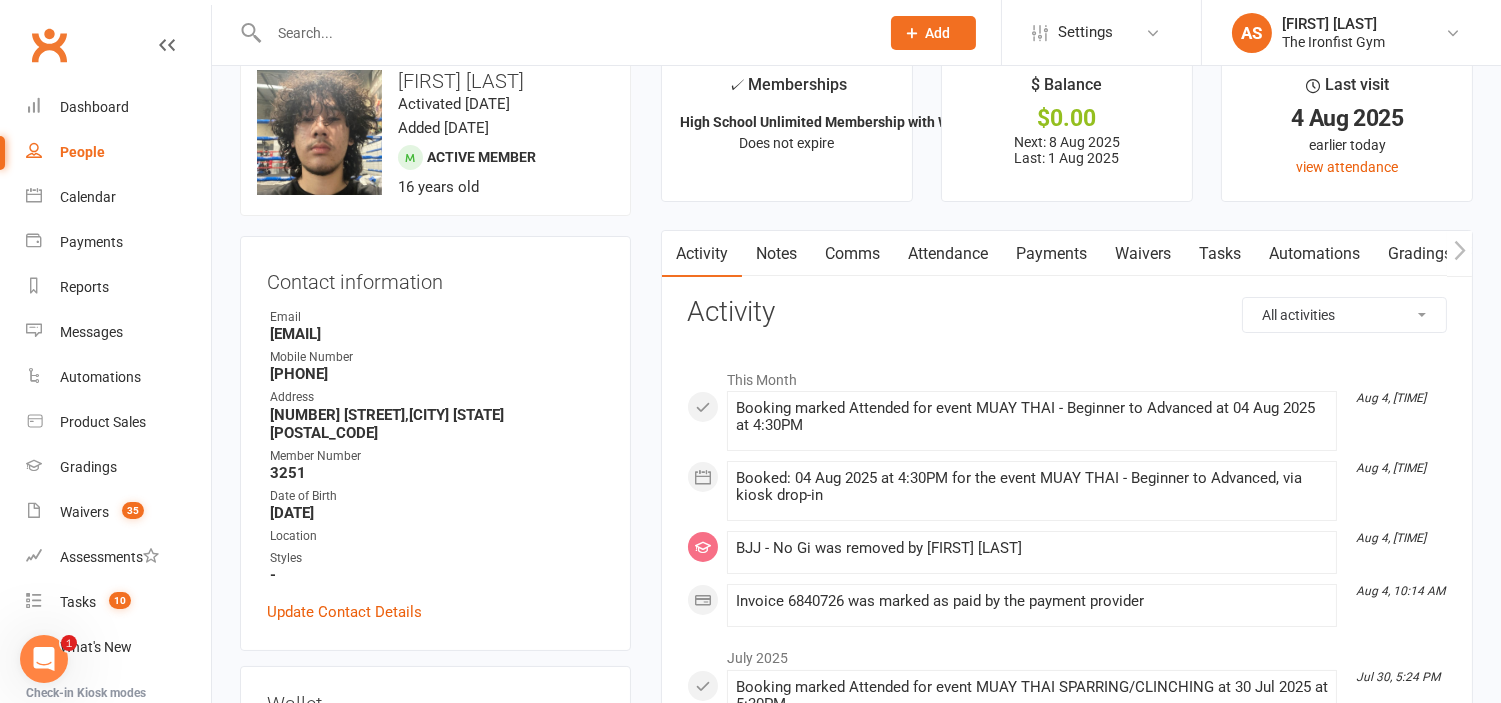 scroll, scrollTop: 27, scrollLeft: 0, axis: vertical 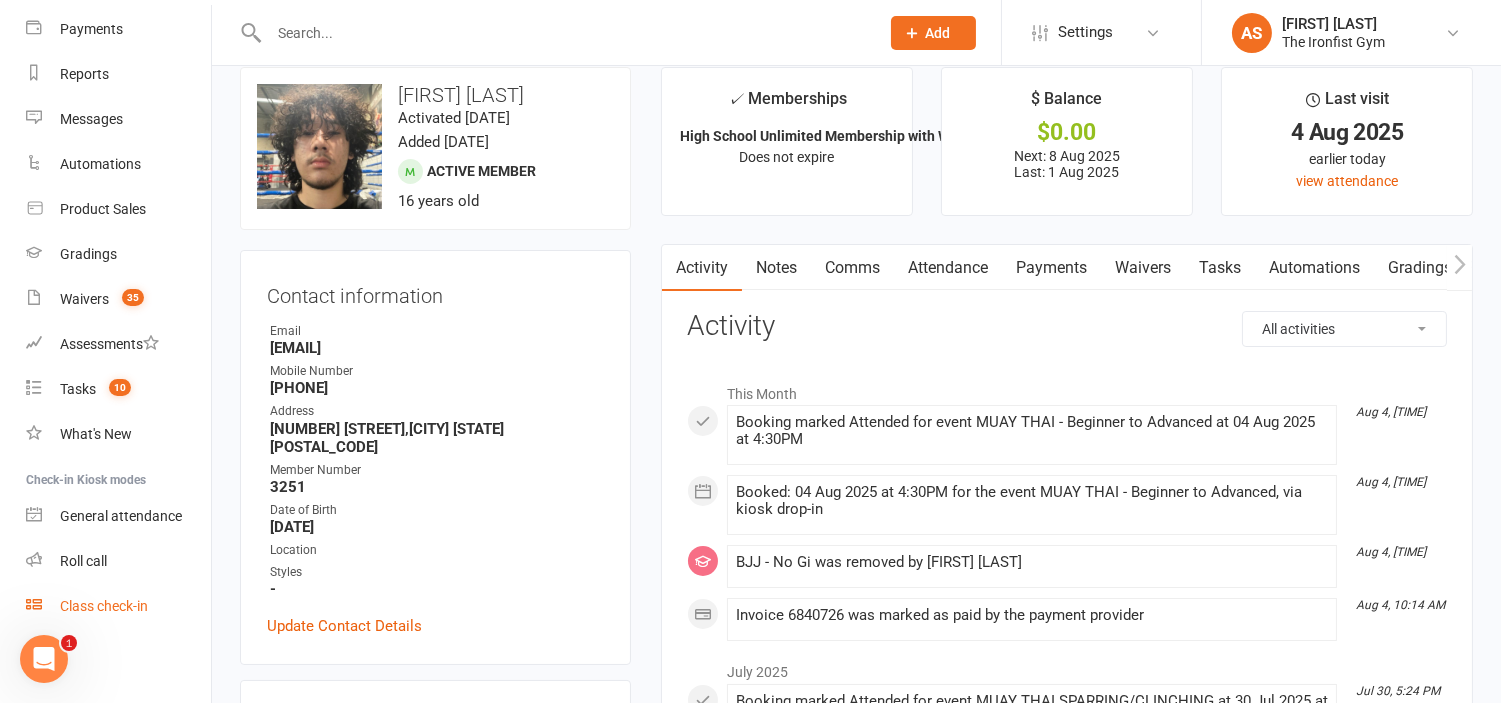 click on "Class check-in" at bounding box center [118, 606] 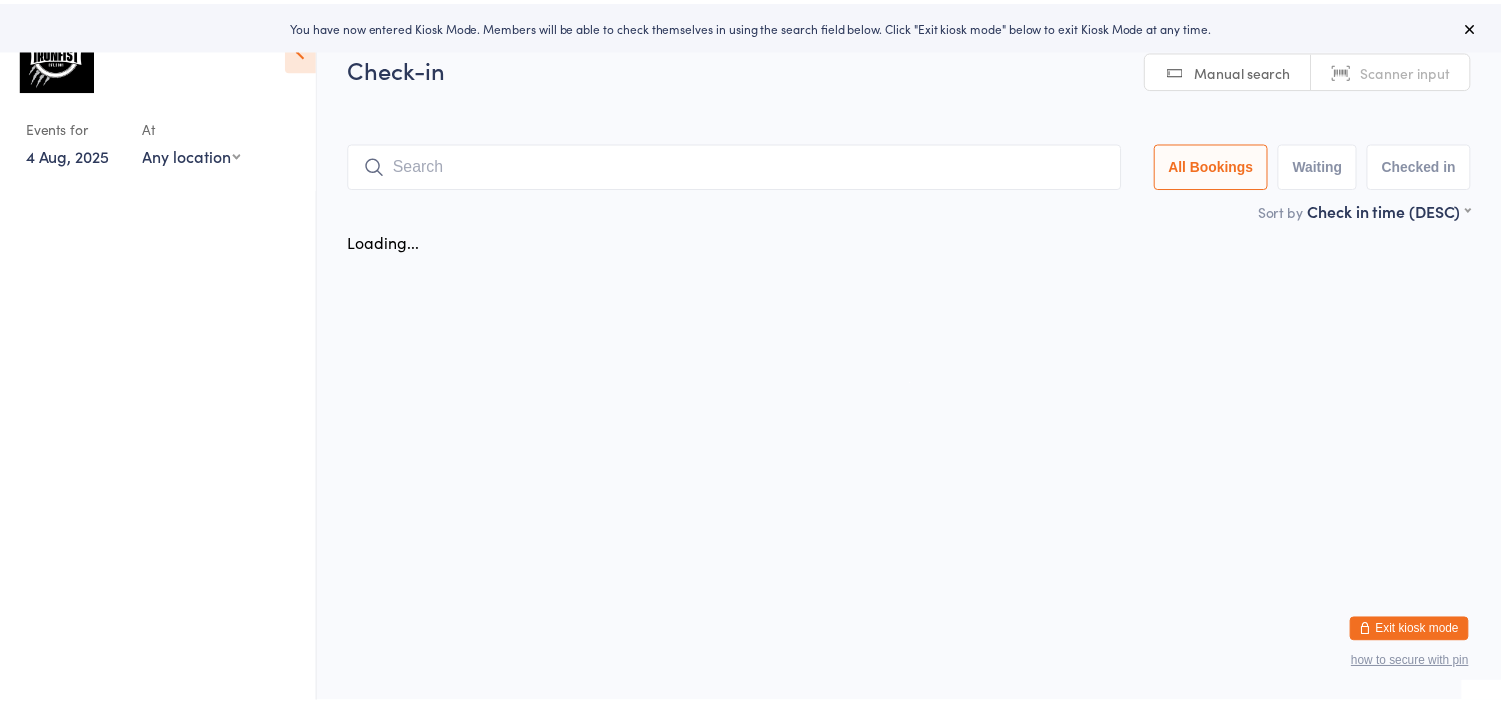 scroll, scrollTop: 0, scrollLeft: 0, axis: both 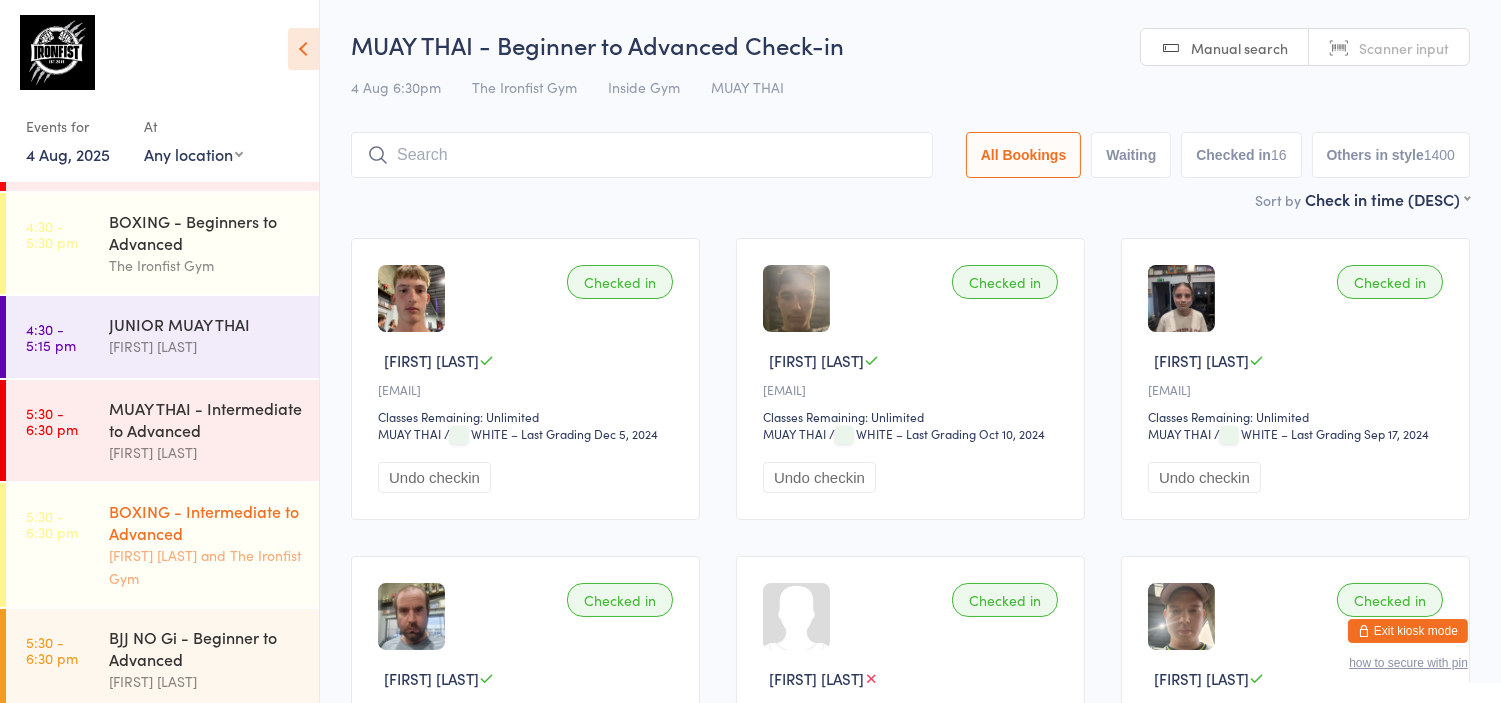 click on "BOXING - Intermediate to Advanced" at bounding box center [205, 522] 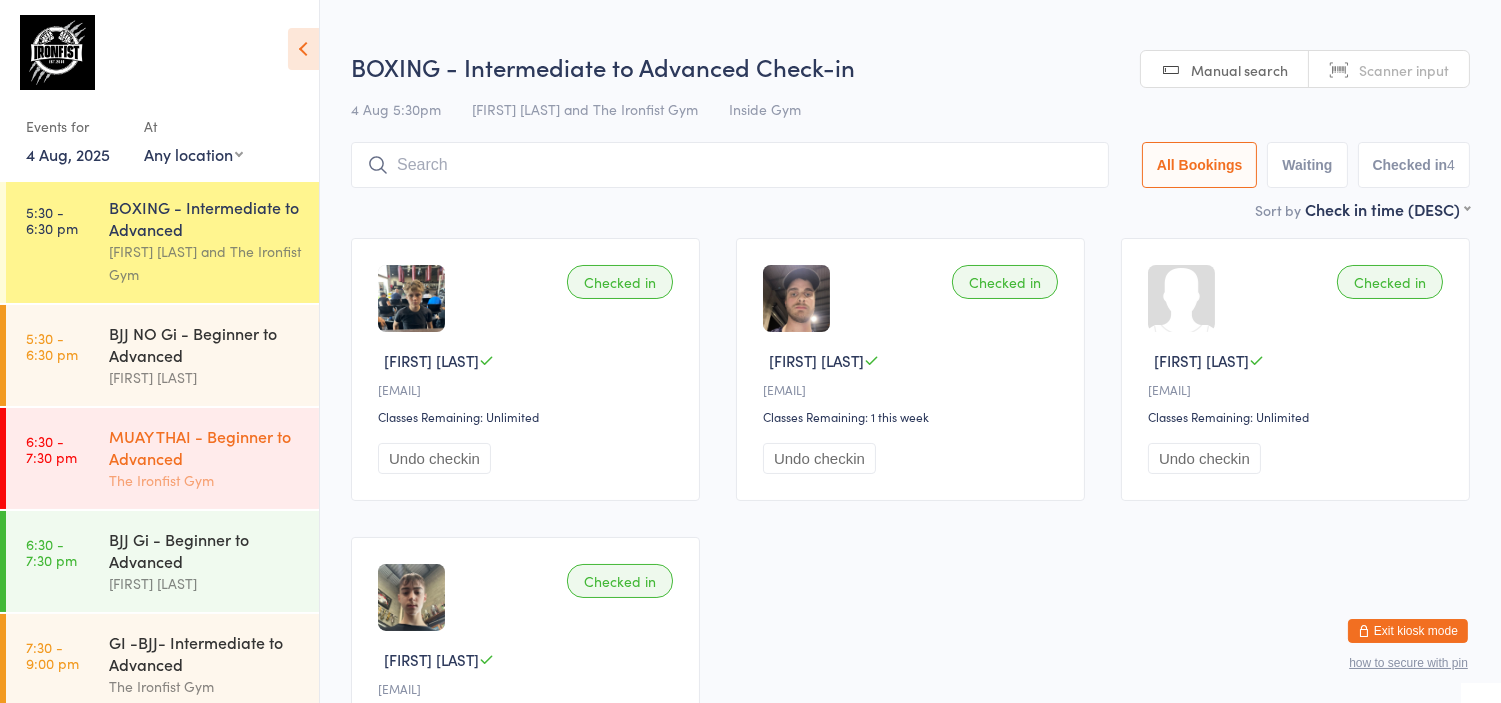 scroll, scrollTop: 997, scrollLeft: 0, axis: vertical 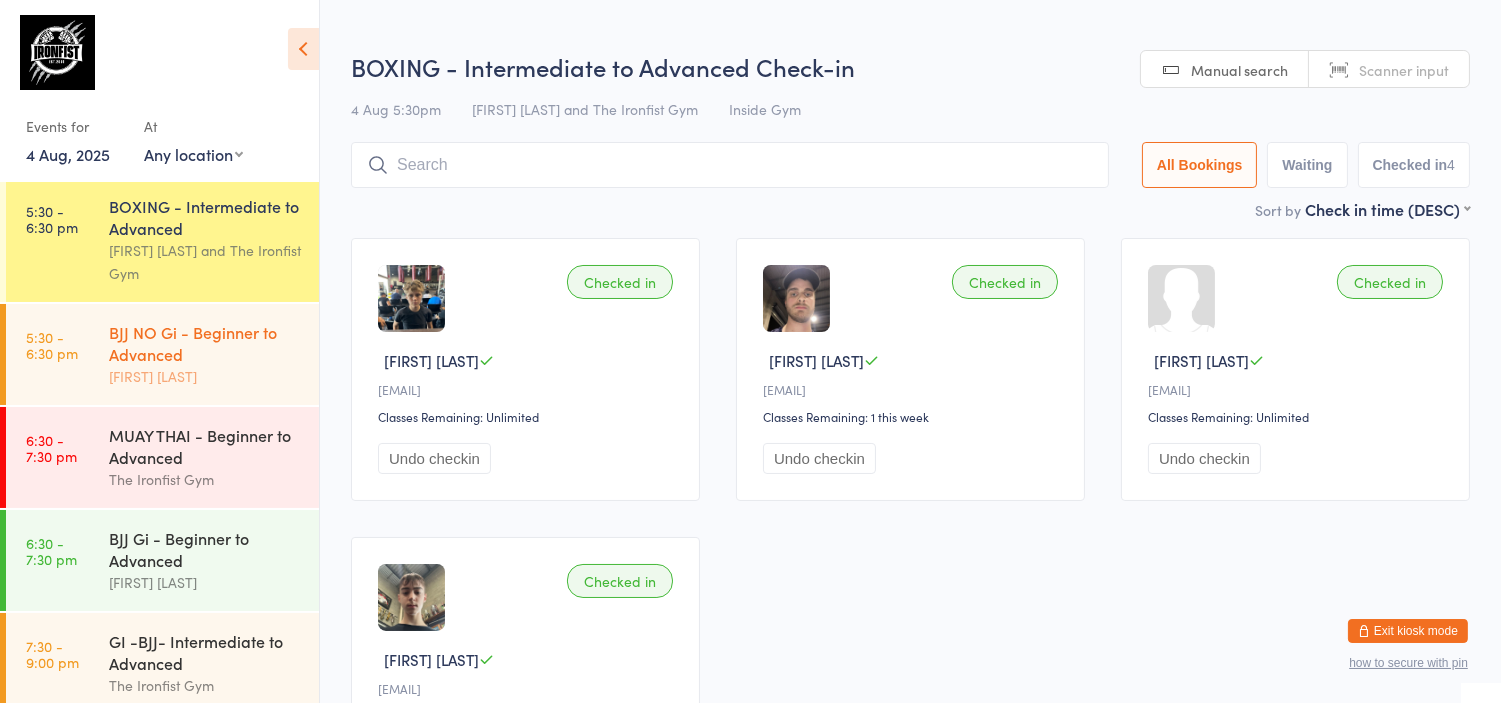 click on "Lianne Bell" at bounding box center (205, 376) 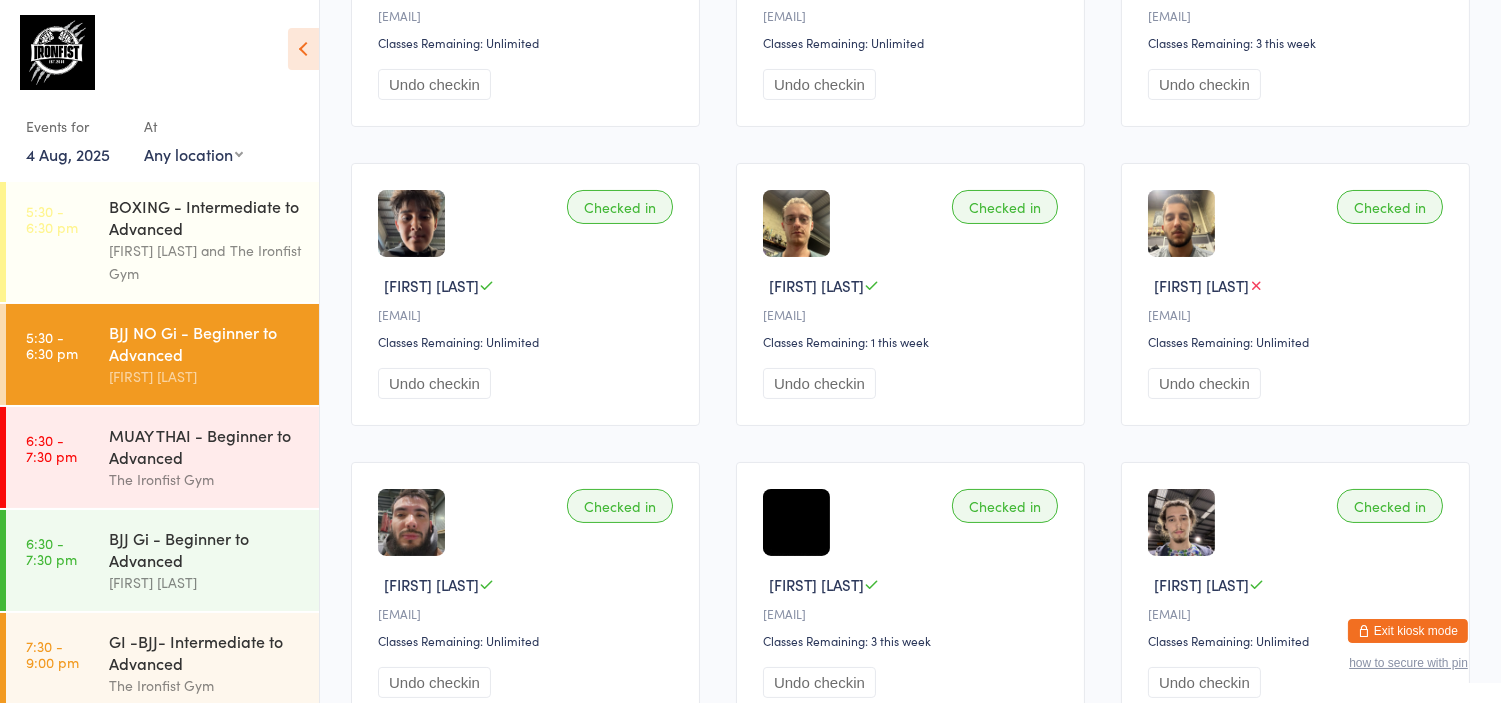scroll, scrollTop: 376, scrollLeft: 0, axis: vertical 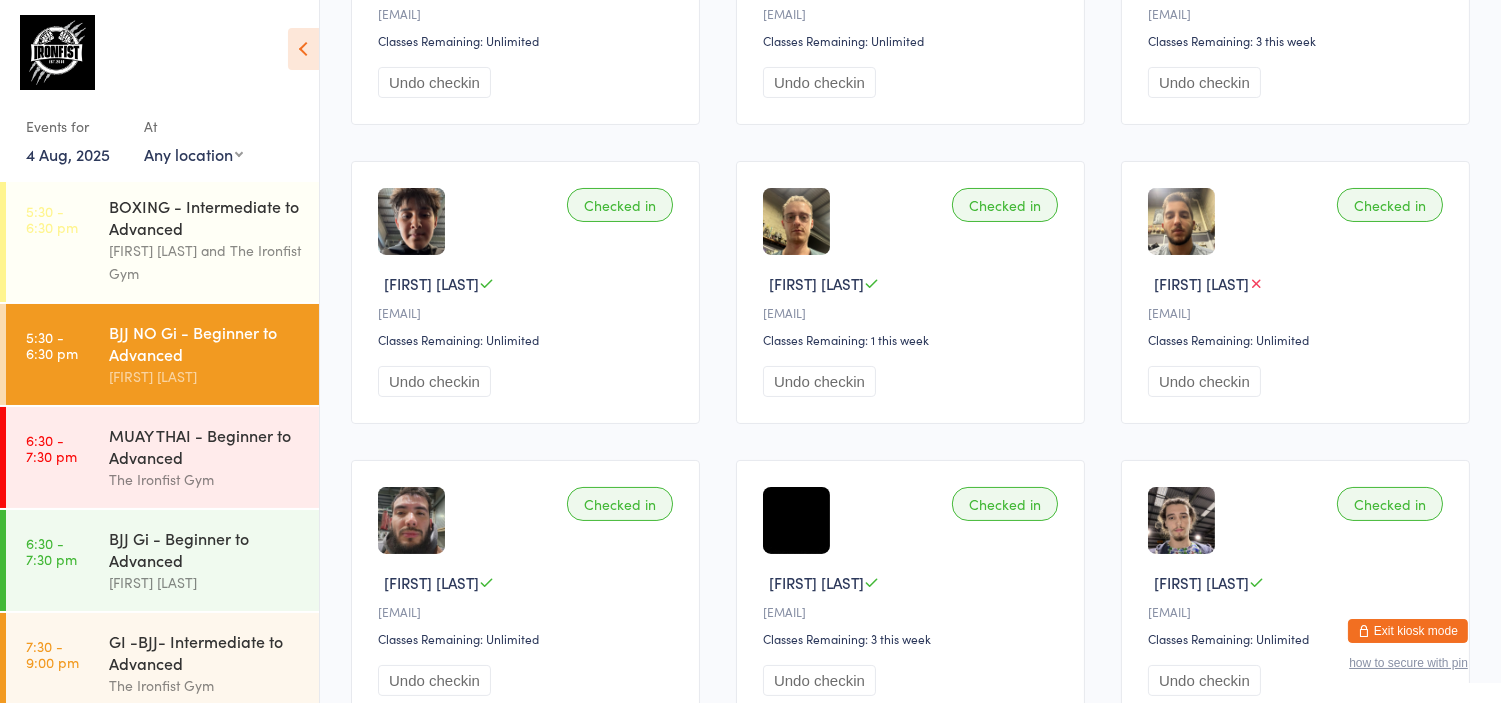 click at bounding box center [411, 221] 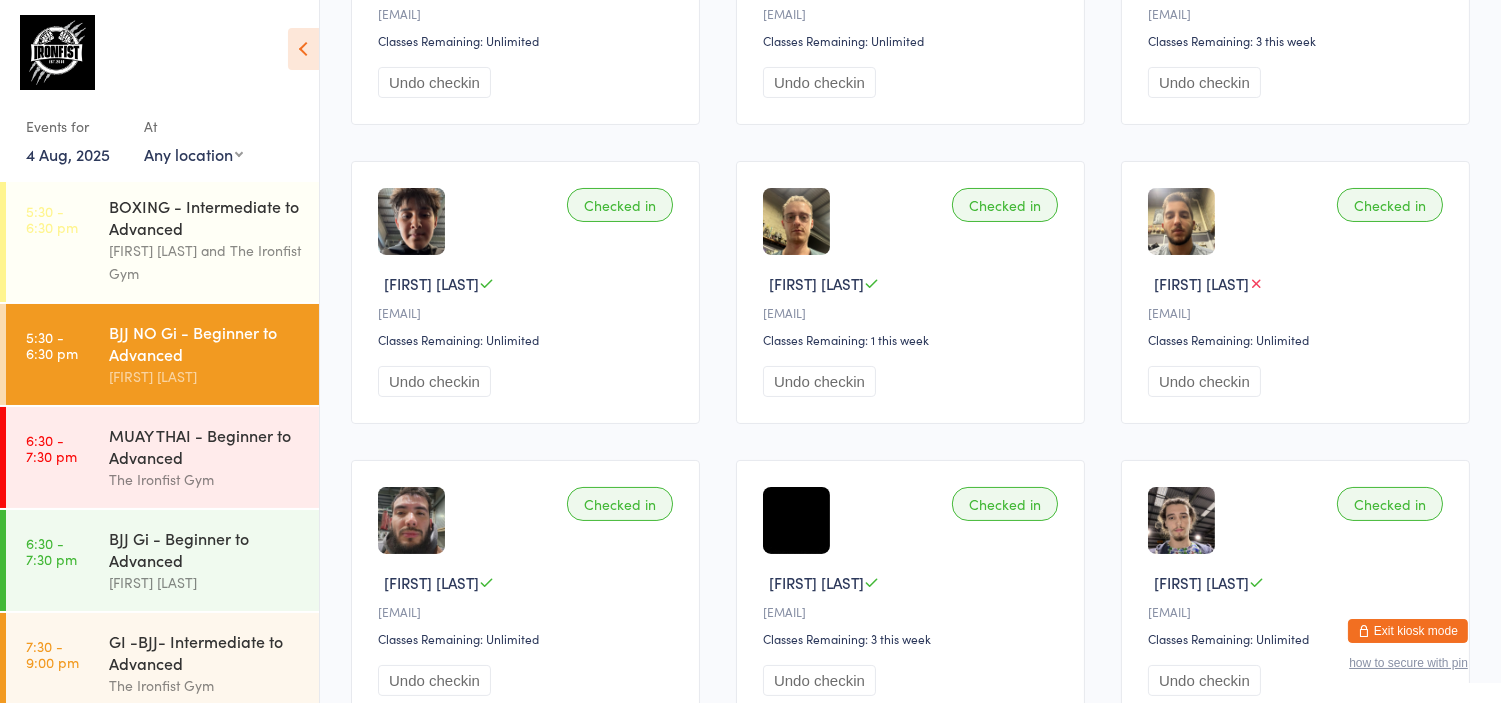 click on "Exit kiosk mode" at bounding box center [1408, 631] 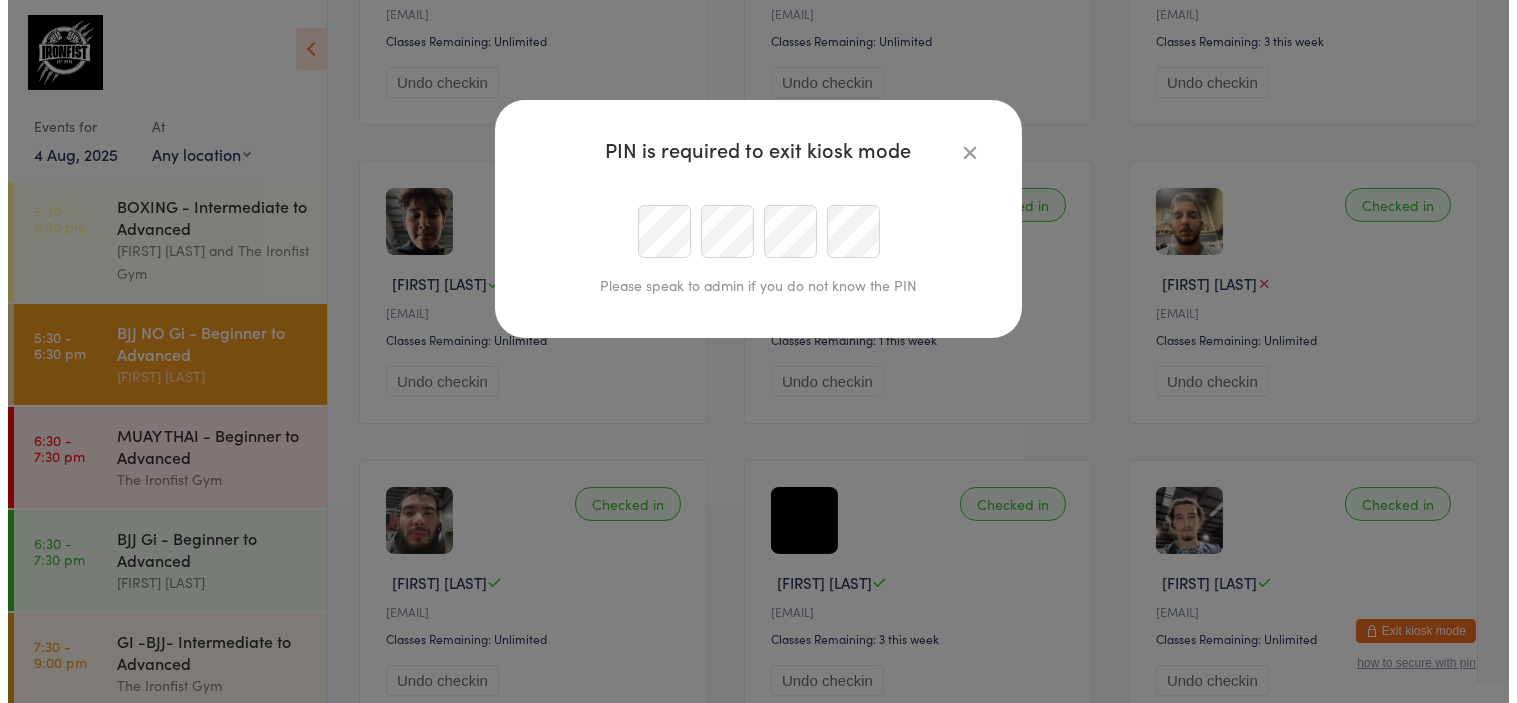 scroll, scrollTop: 0, scrollLeft: 0, axis: both 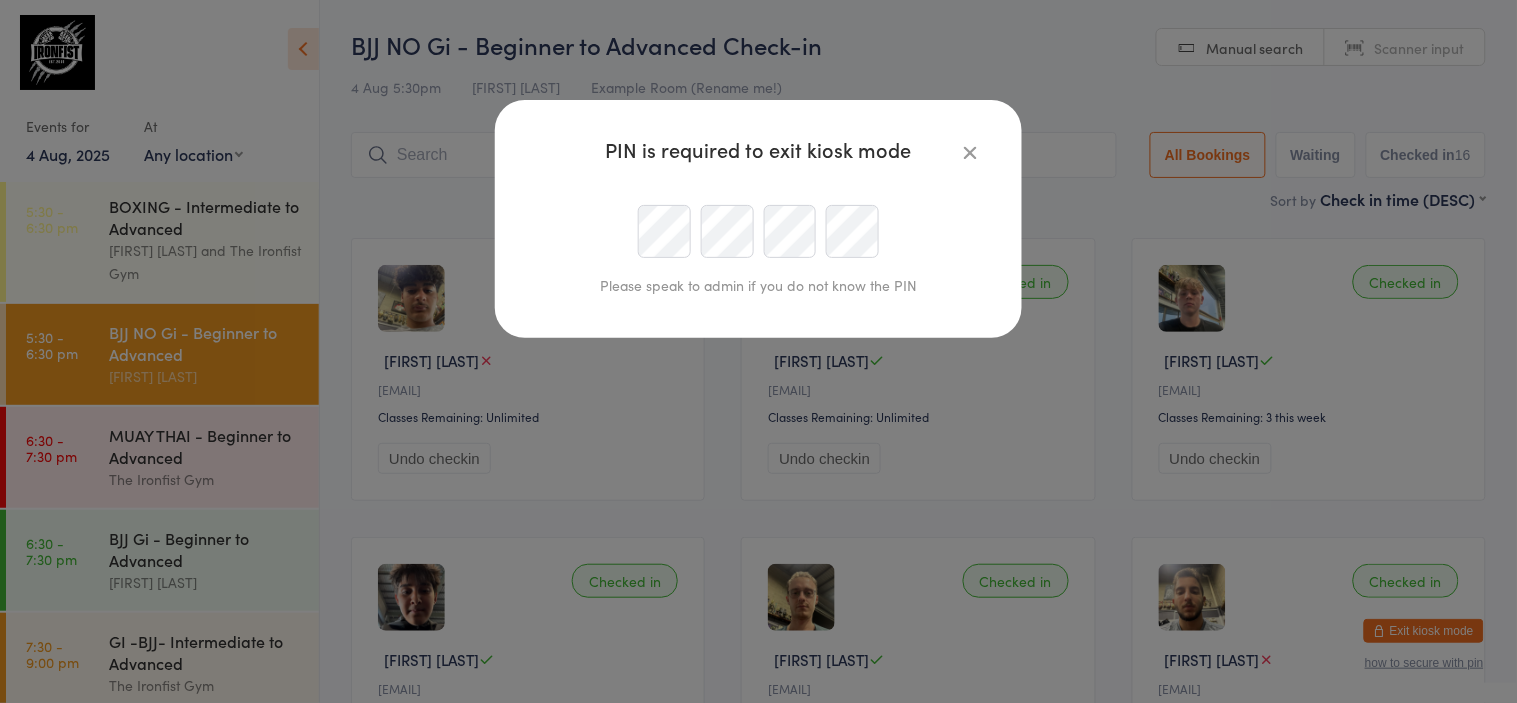 type on "malcolmvanderaar@gmail.com" 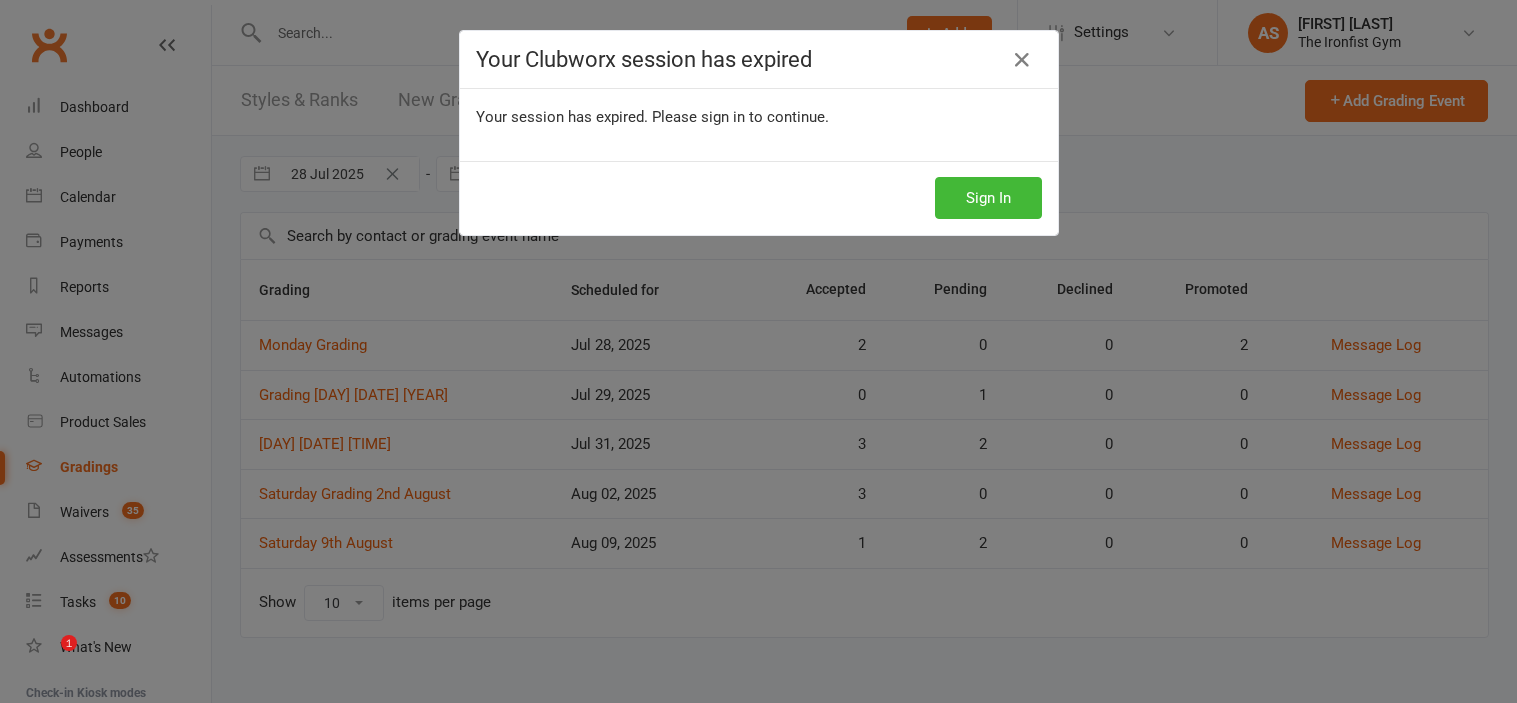 scroll, scrollTop: 0, scrollLeft: 0, axis: both 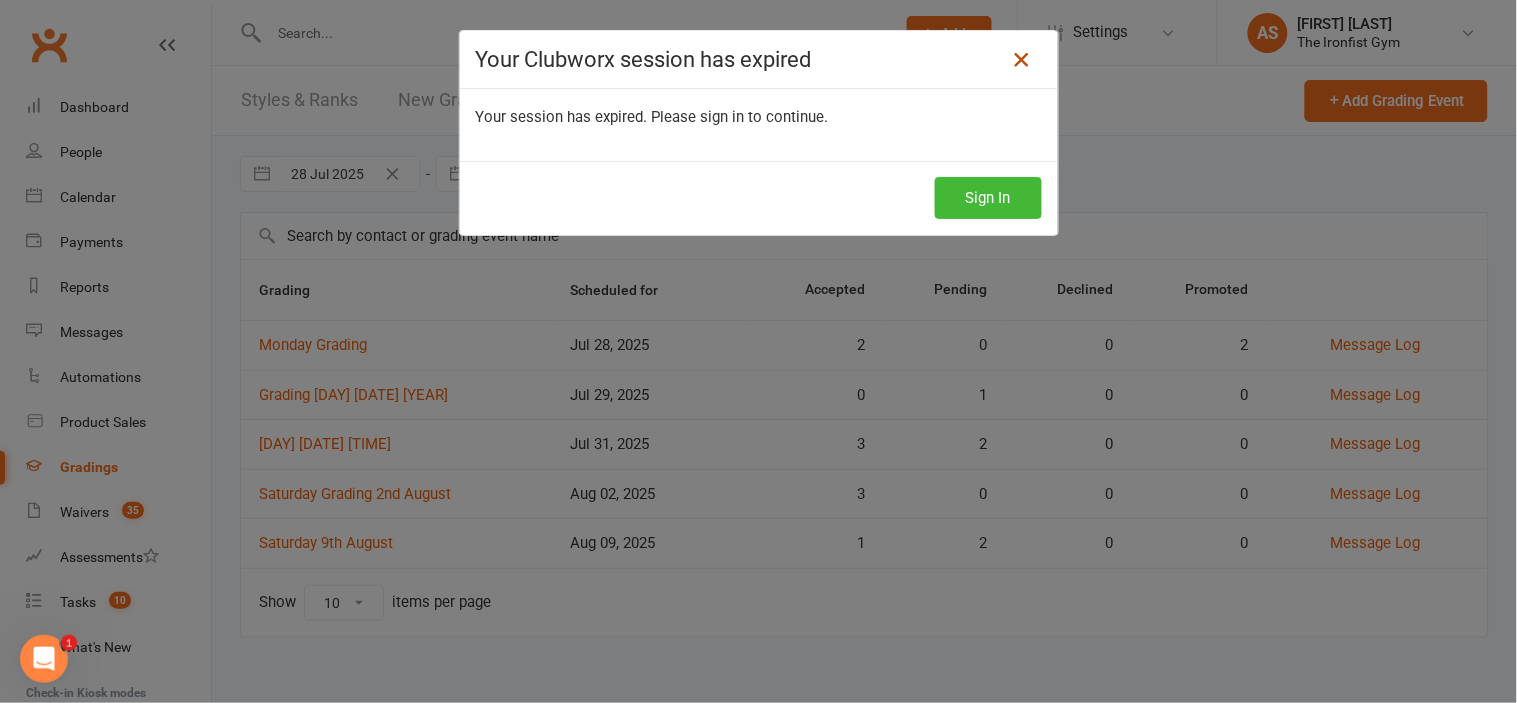 click at bounding box center (1022, 60) 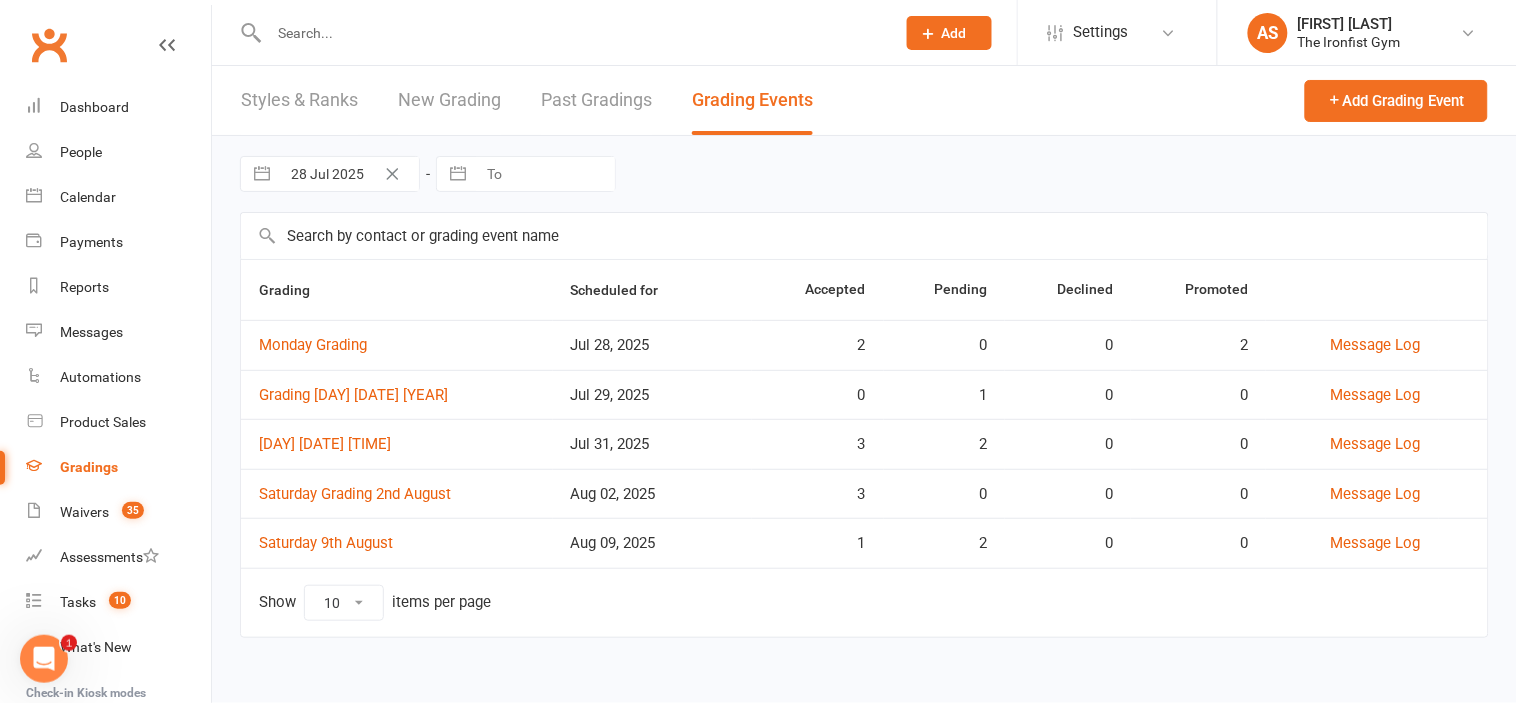 click at bounding box center [572, 33] 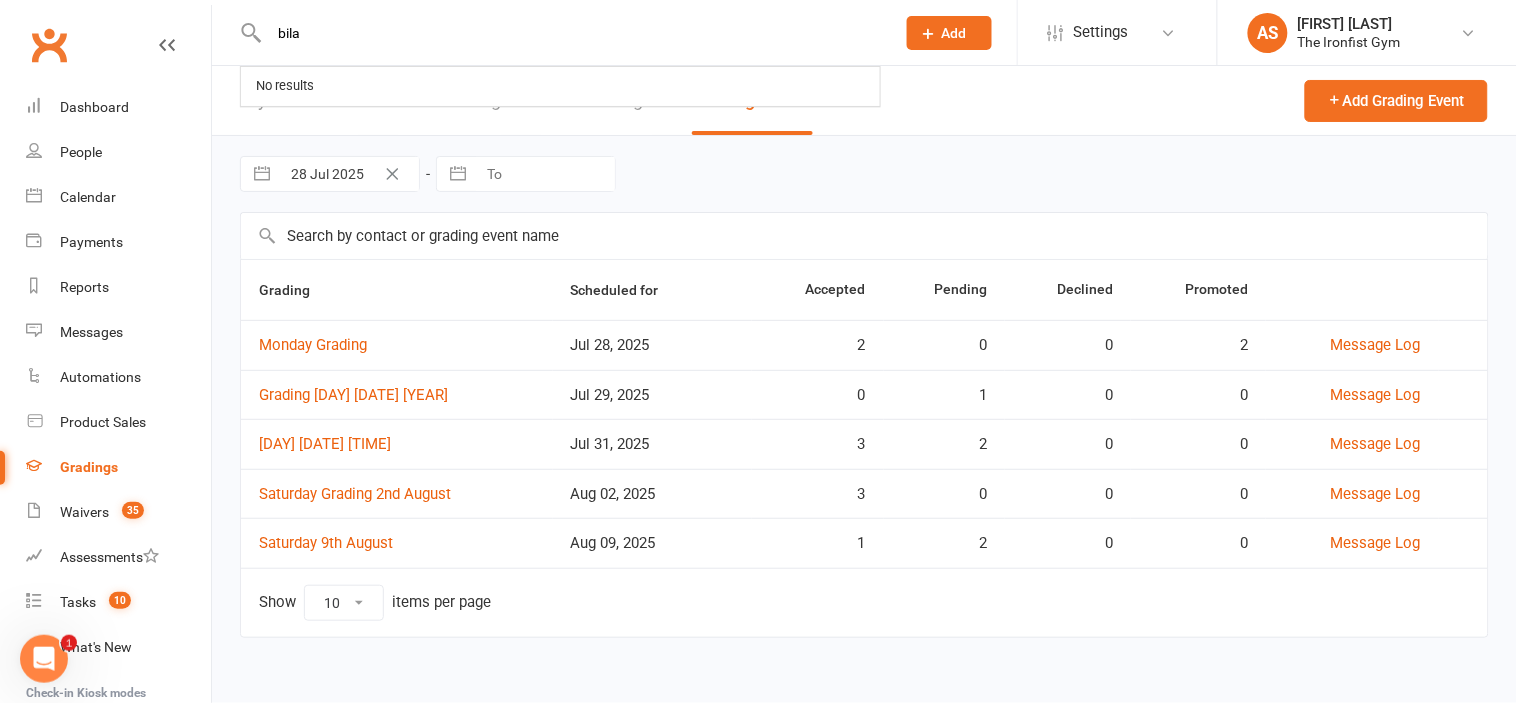 type on "bilal" 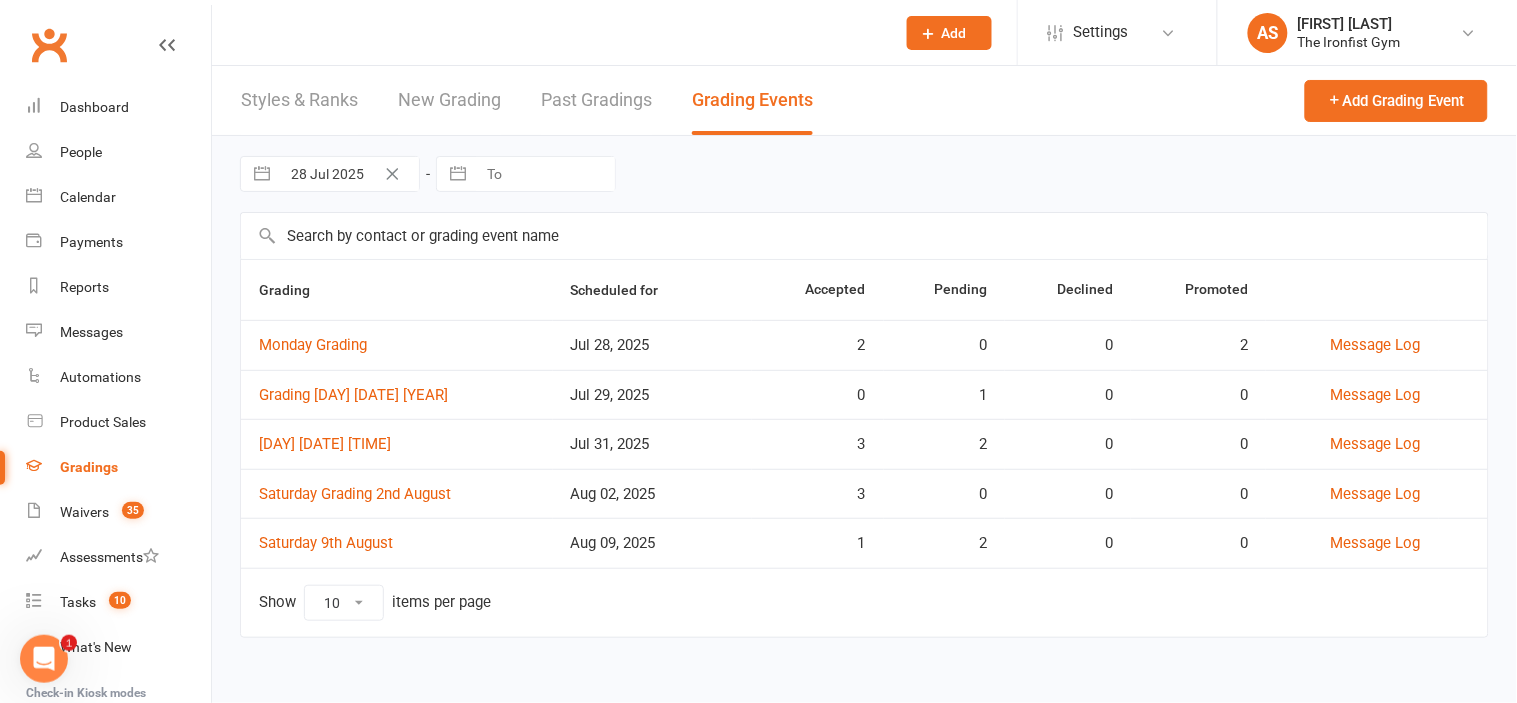 click at bounding box center [440, 32] 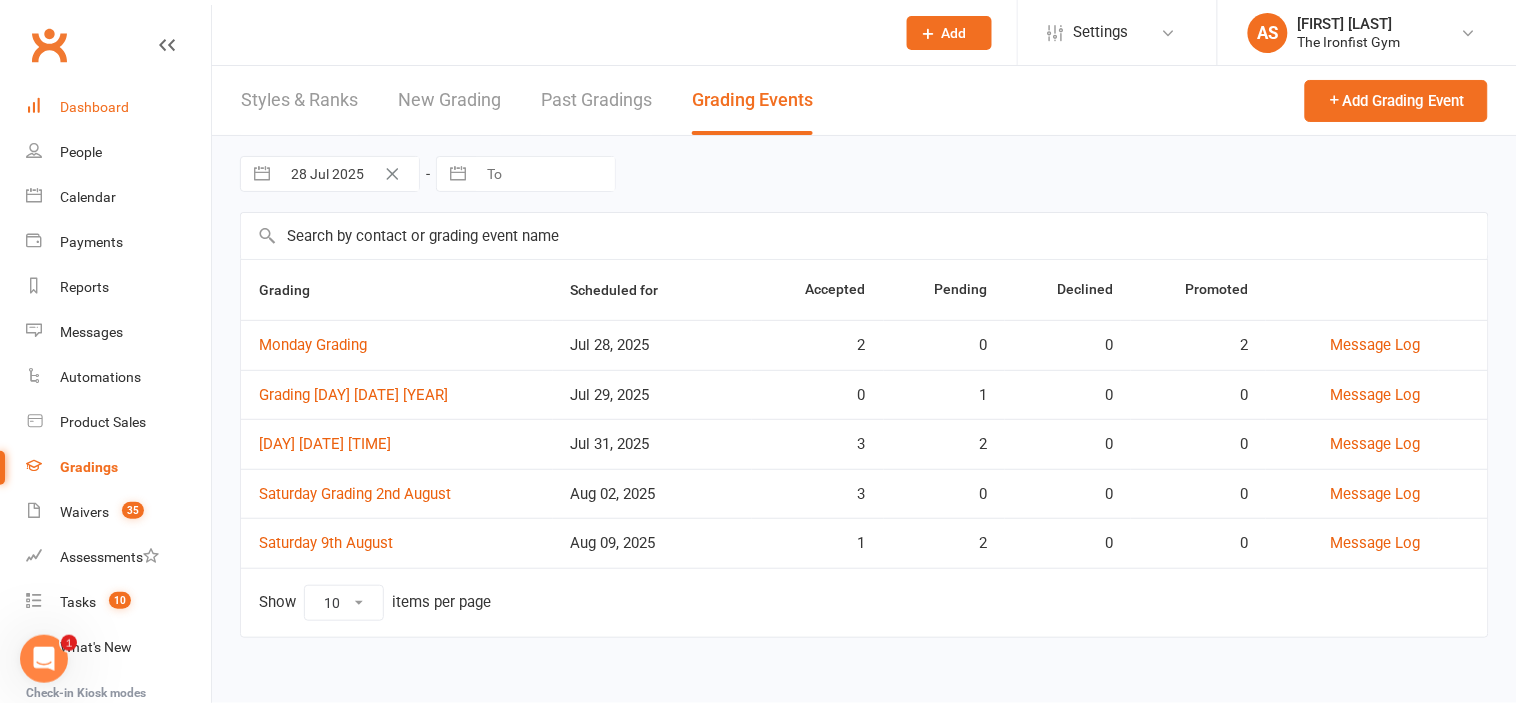 click on "Dashboard" at bounding box center (94, 107) 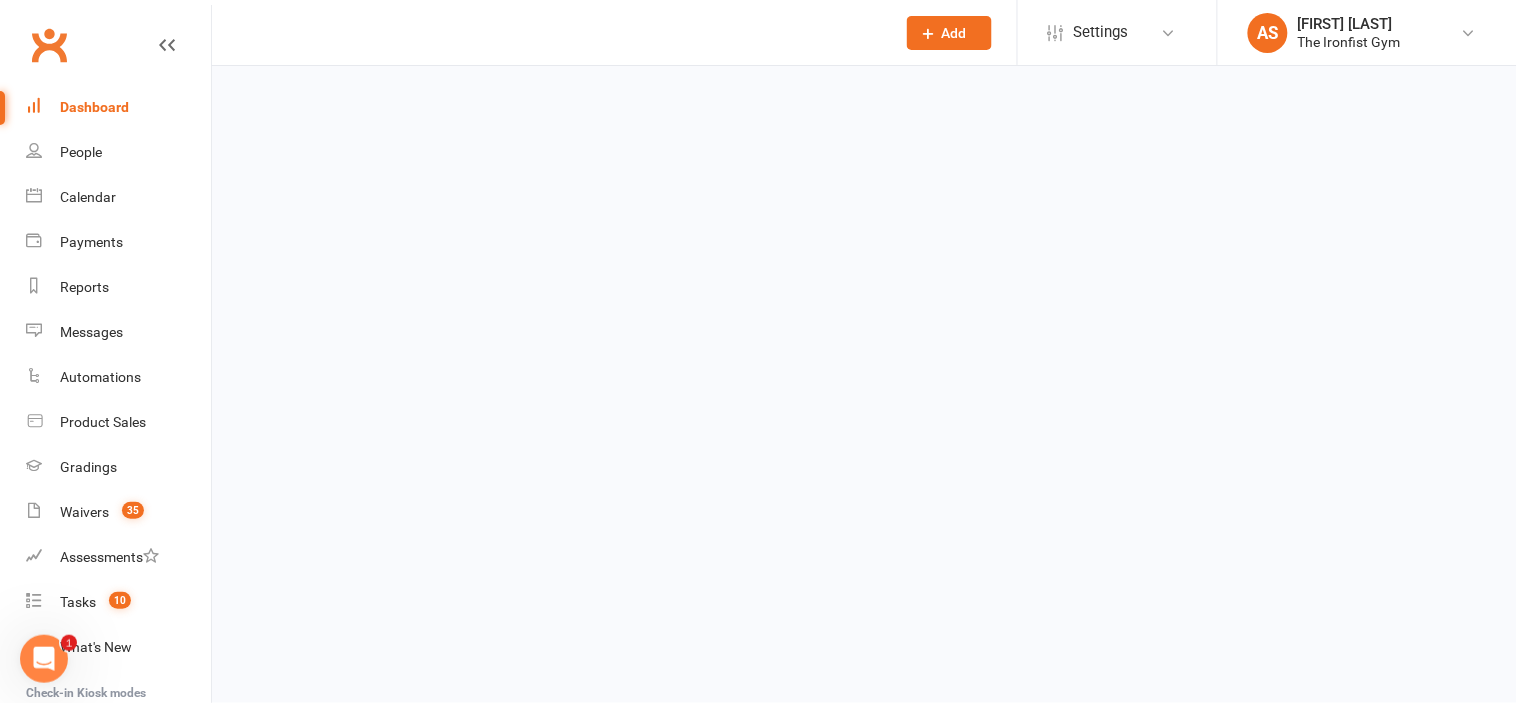 click at bounding box center (440, 32) 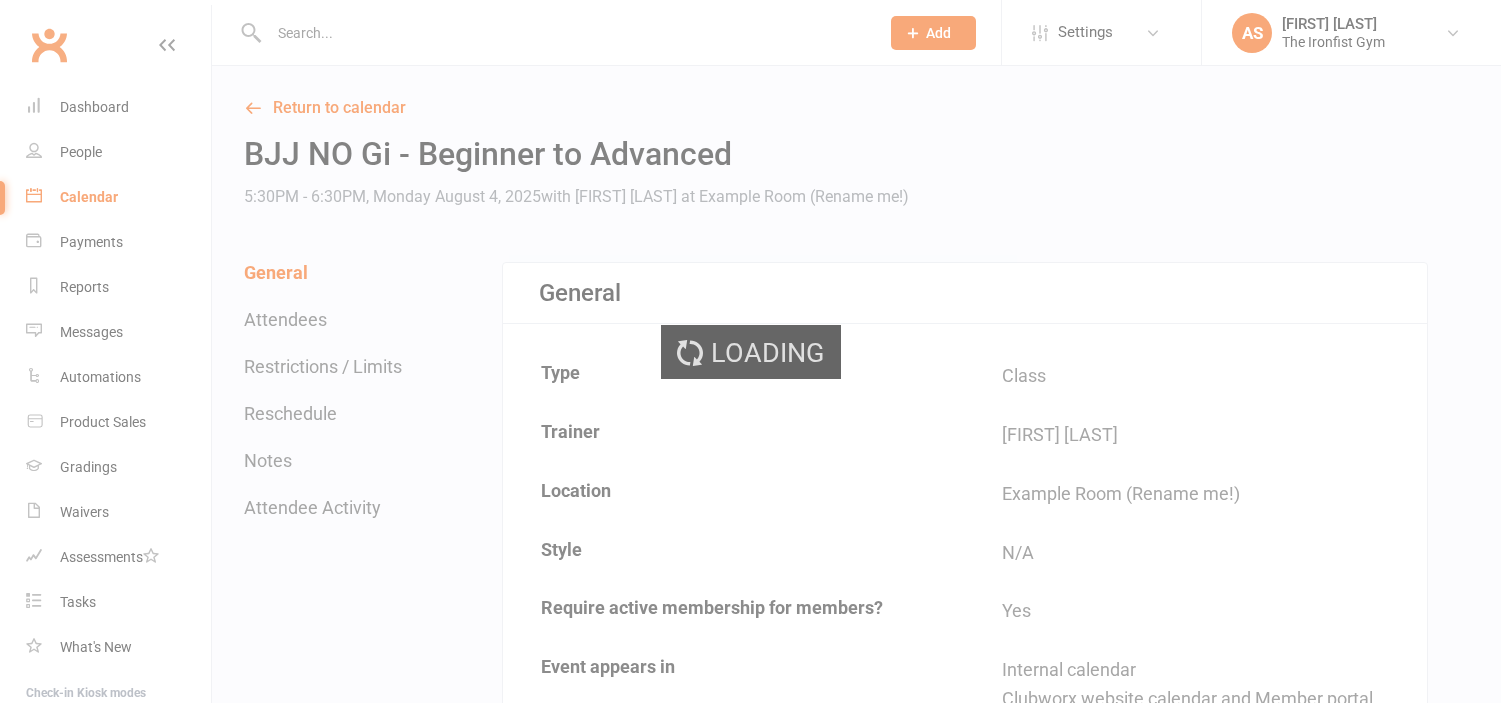 scroll, scrollTop: 0, scrollLeft: 0, axis: both 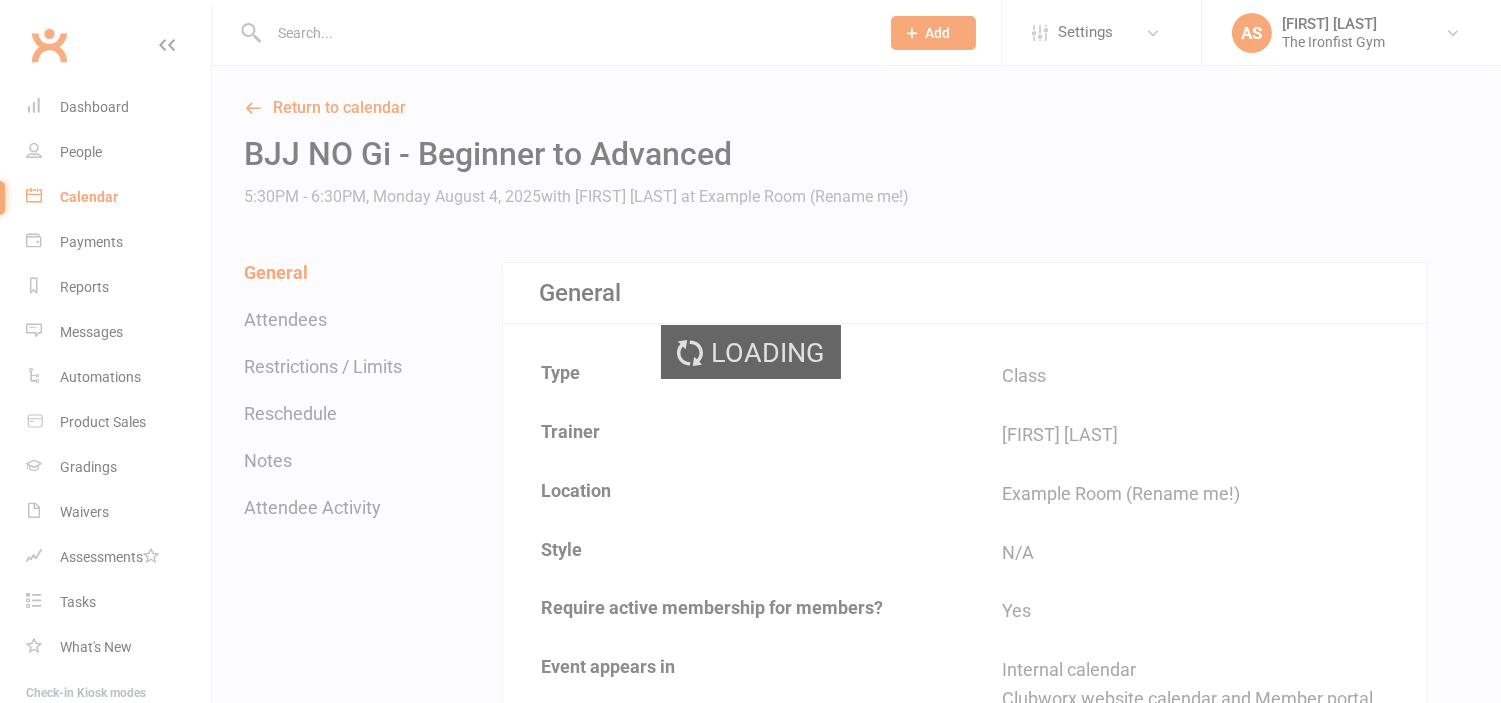 click on "Loading" at bounding box center (750, 351) 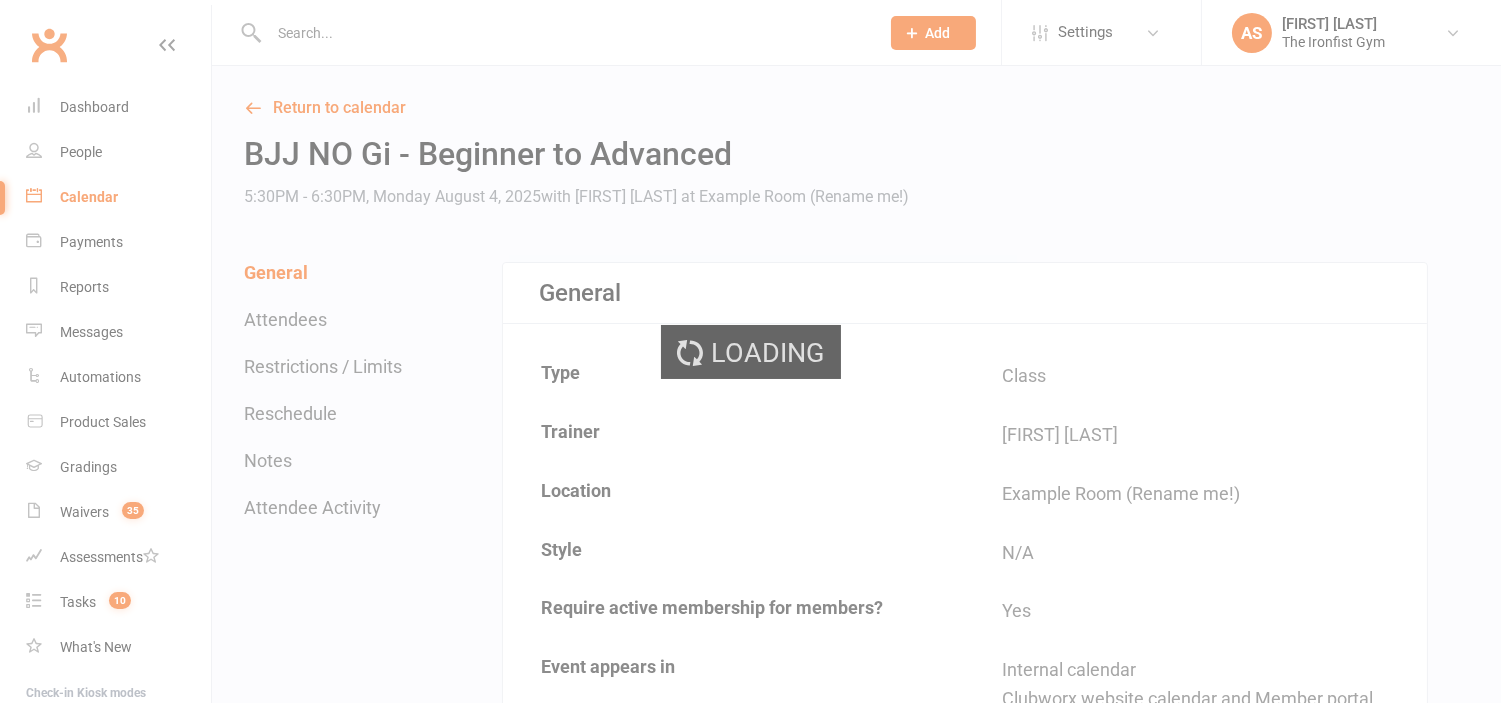 scroll, scrollTop: 0, scrollLeft: 0, axis: both 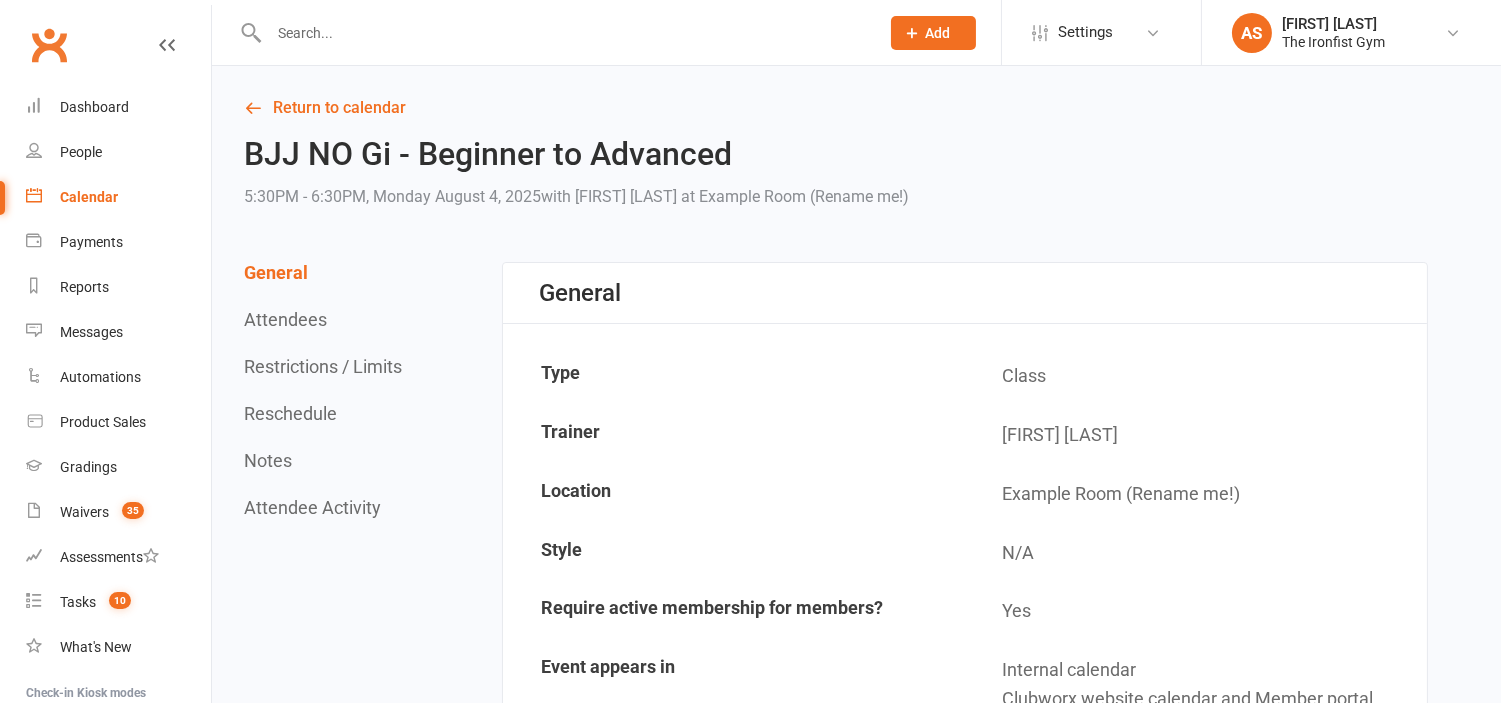 click at bounding box center (564, 33) 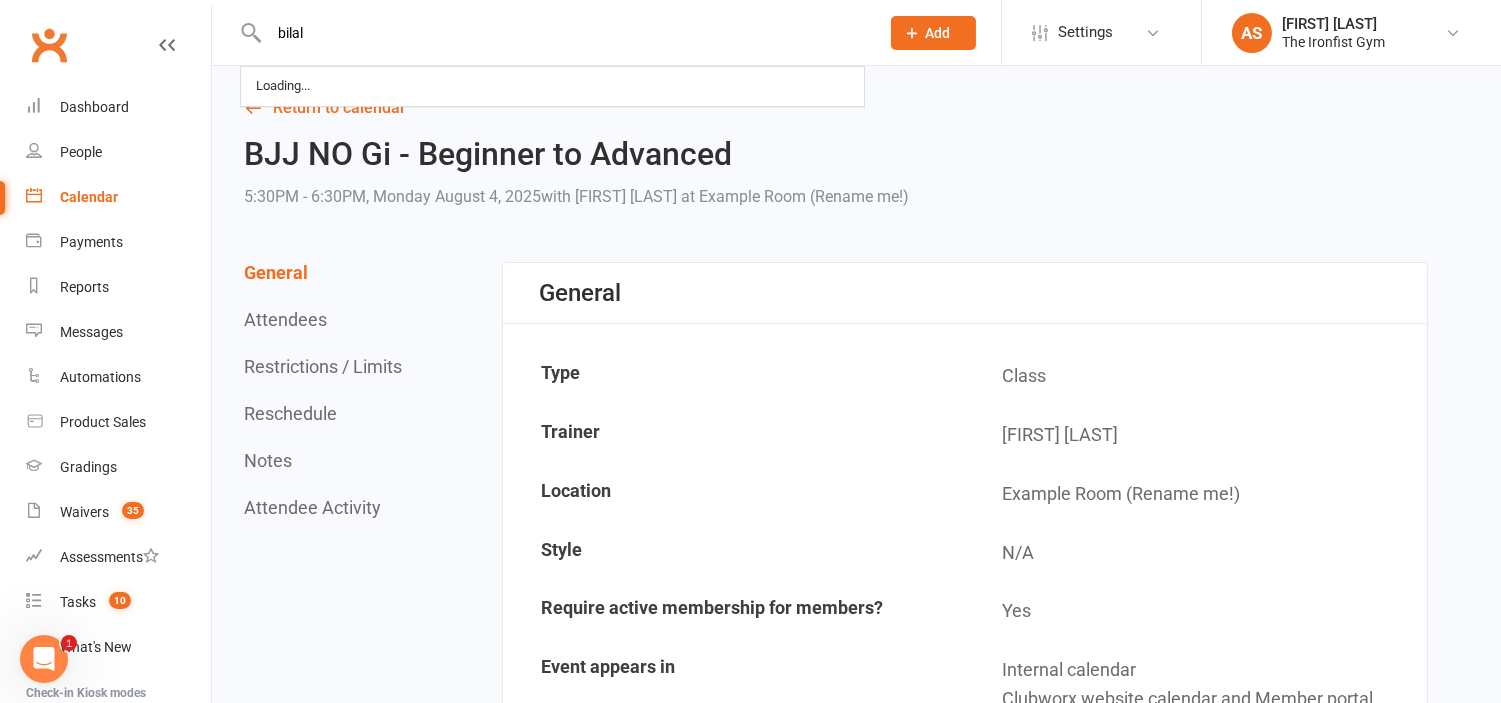 scroll, scrollTop: 0, scrollLeft: 0, axis: both 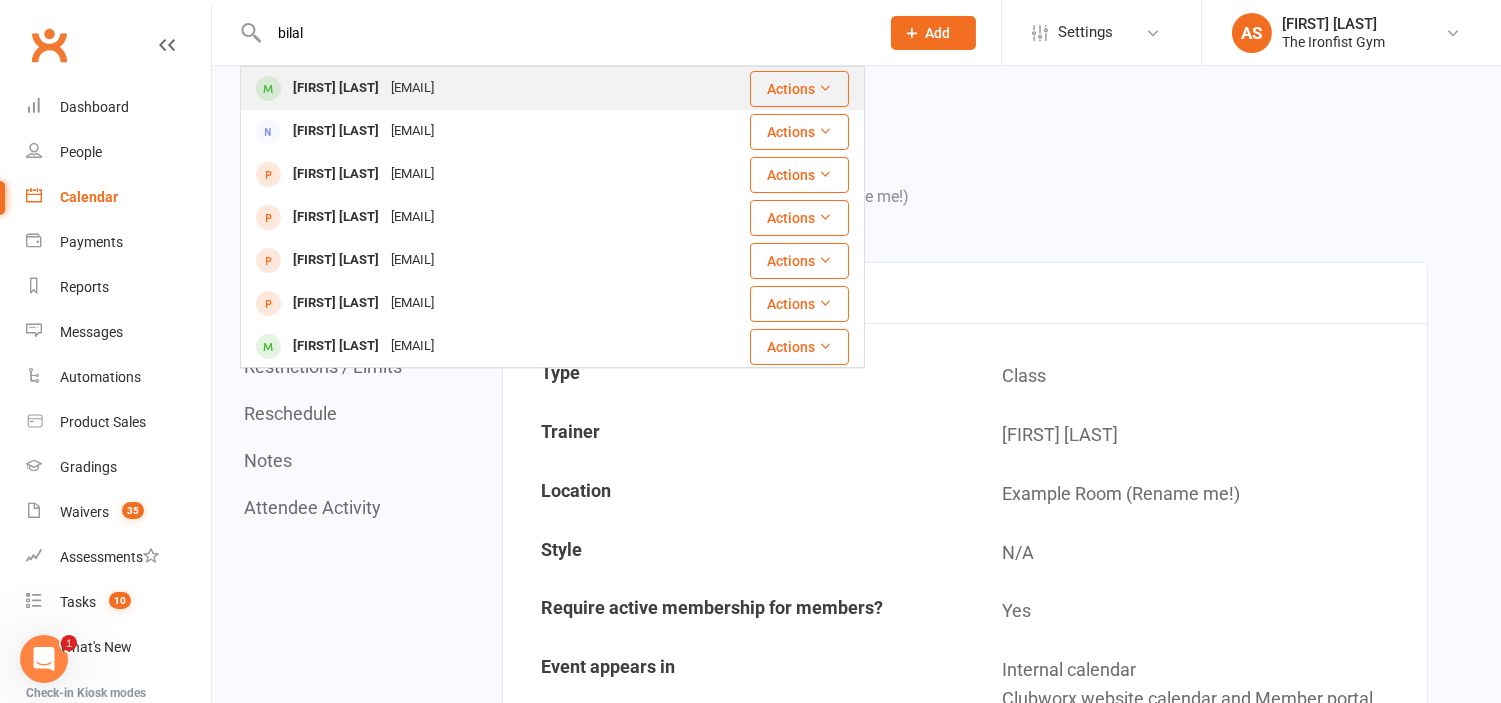 type on "bilal" 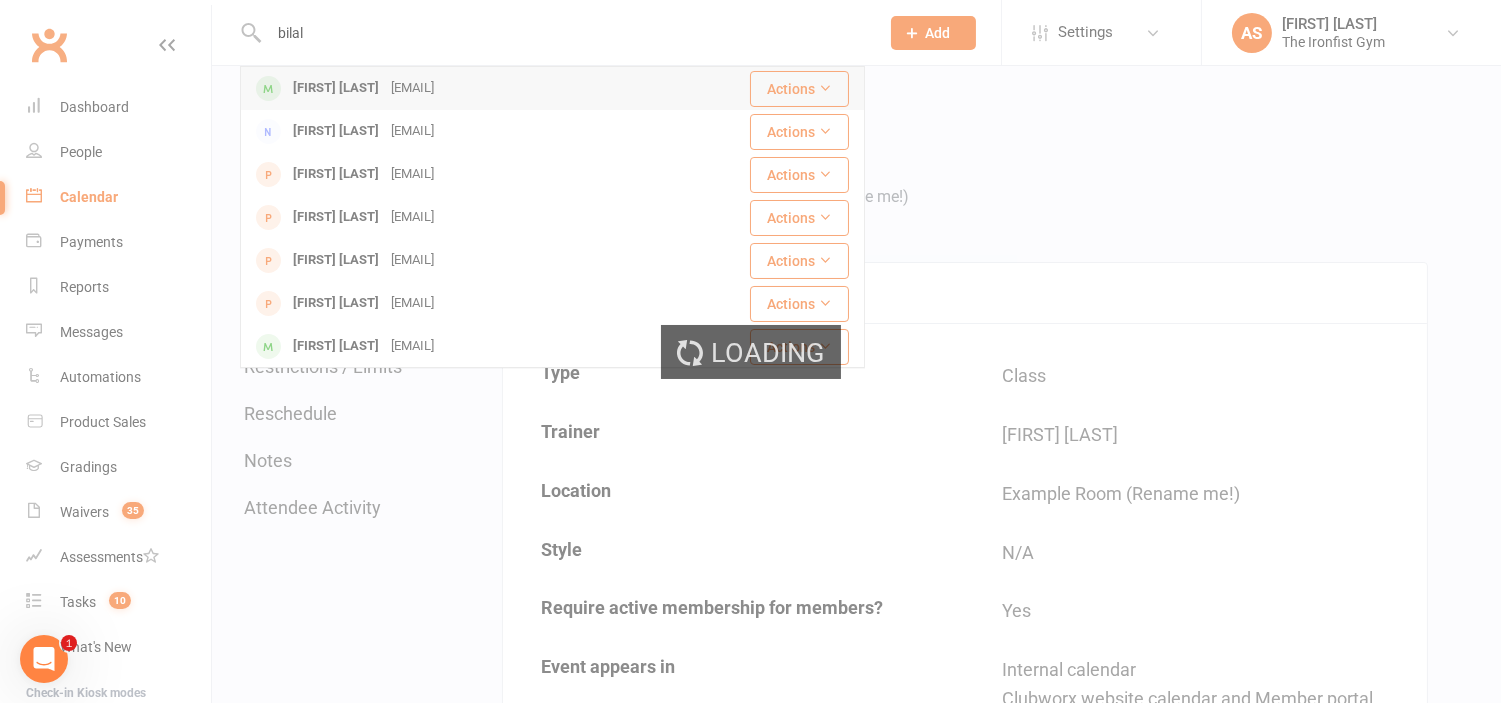 type 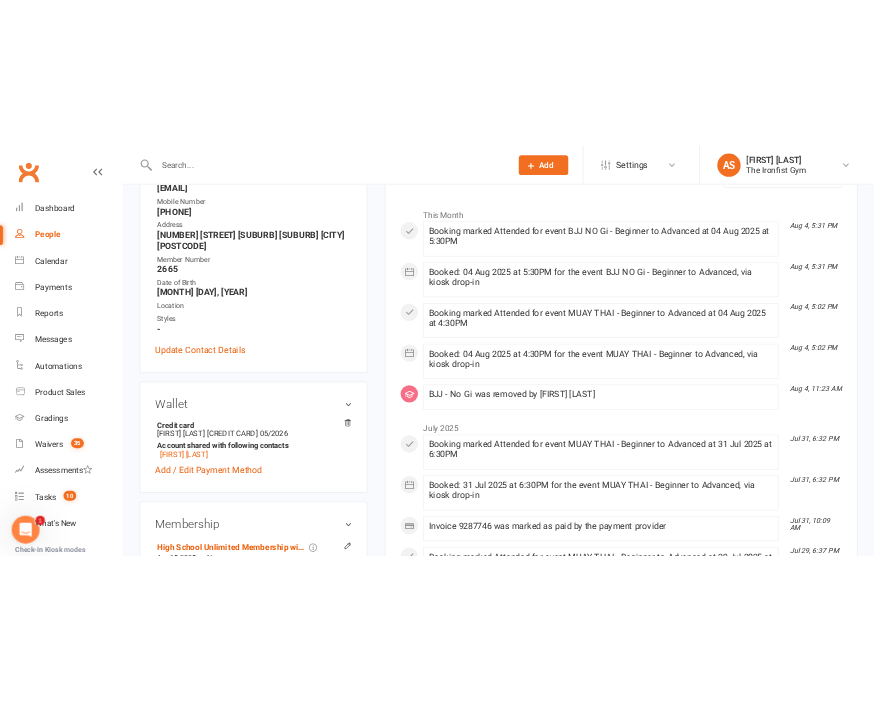 scroll, scrollTop: 0, scrollLeft: 0, axis: both 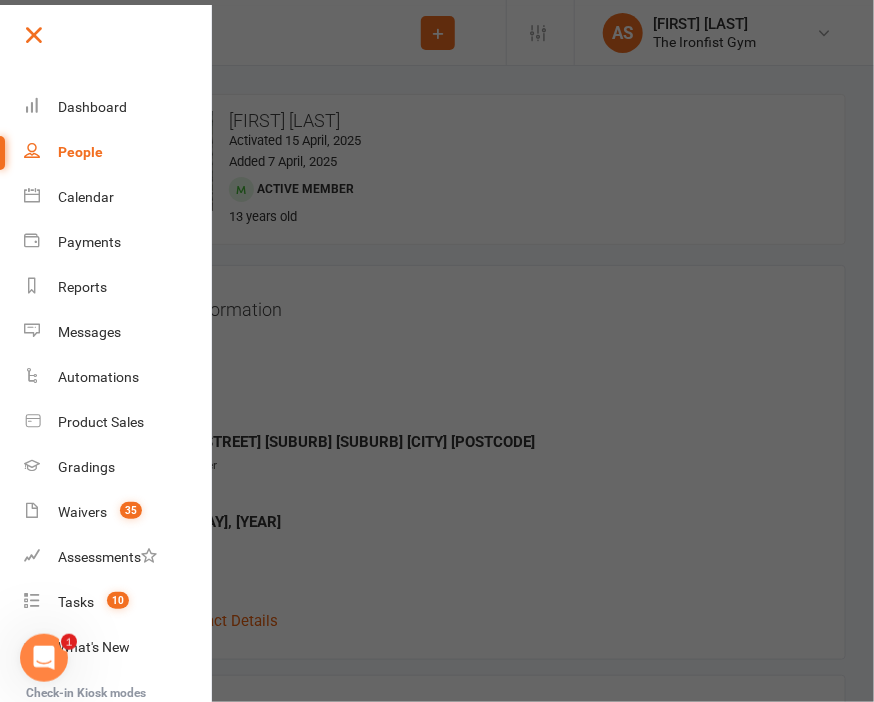 click at bounding box center [116, 42] 